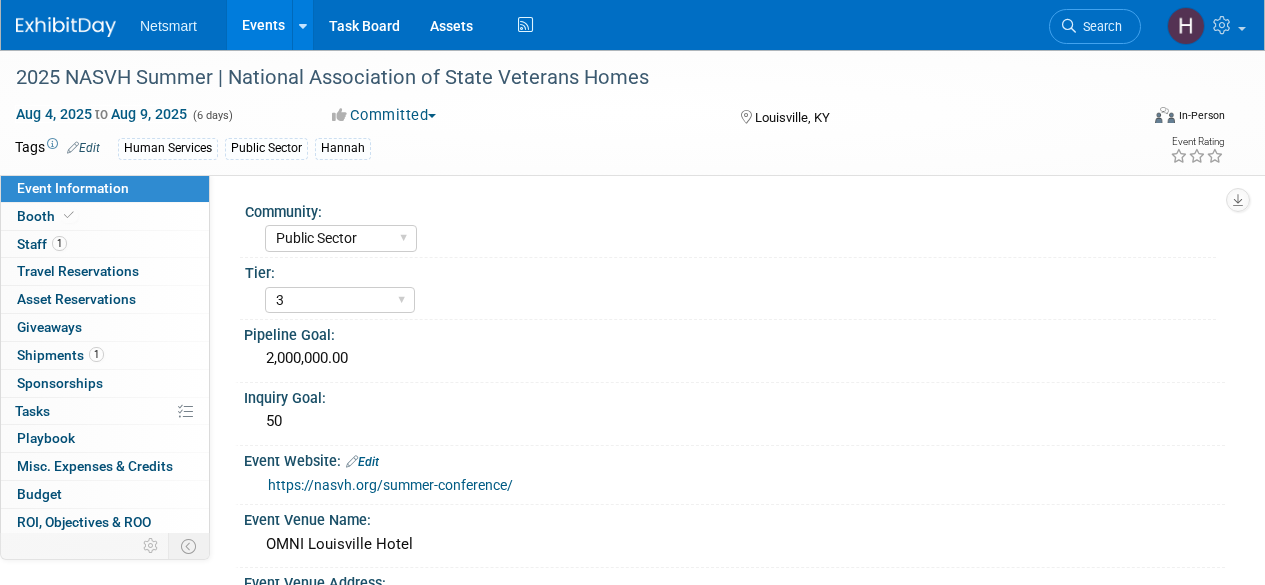 select on "Public Sector" 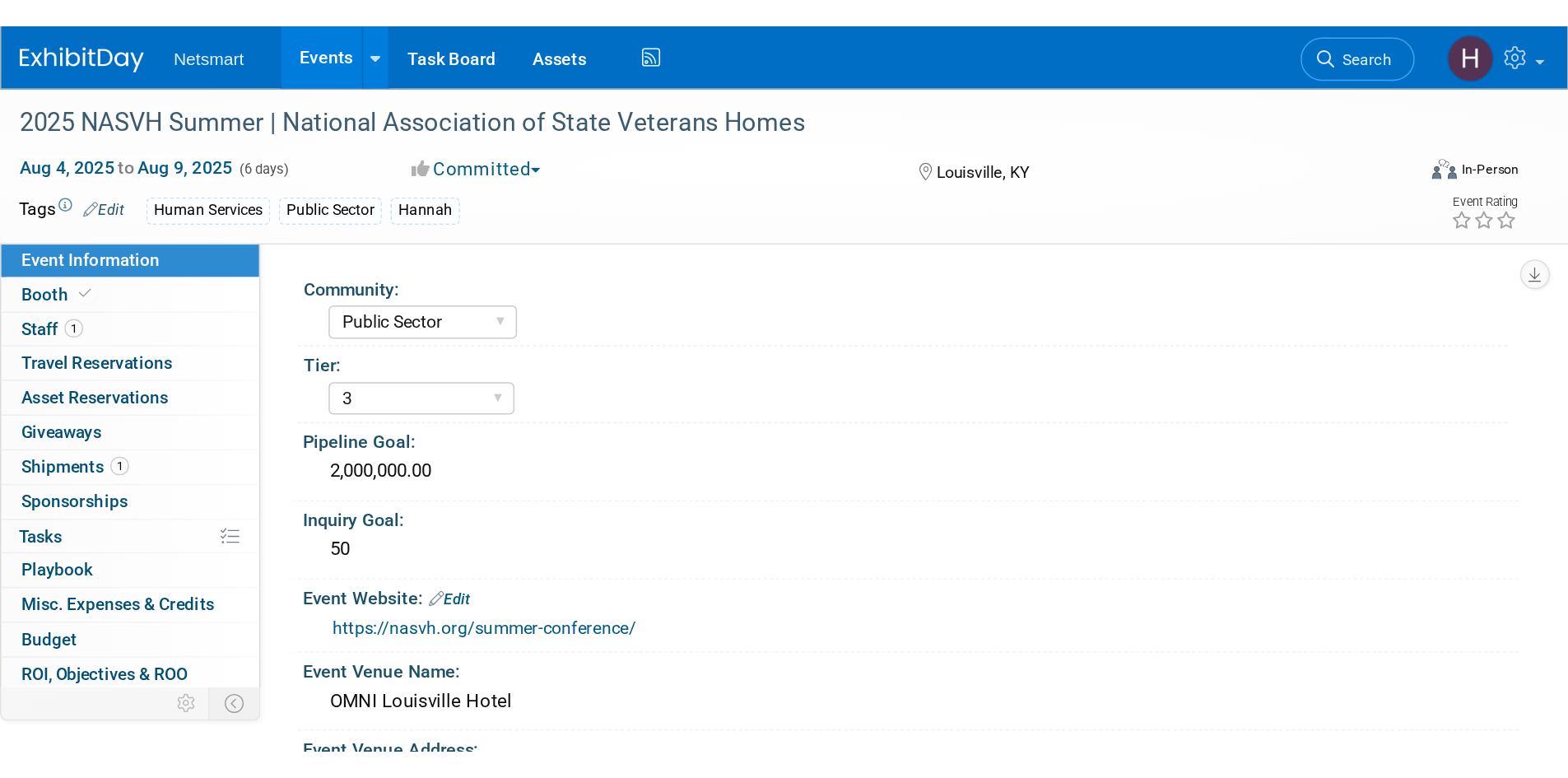 scroll, scrollTop: 0, scrollLeft: 0, axis: both 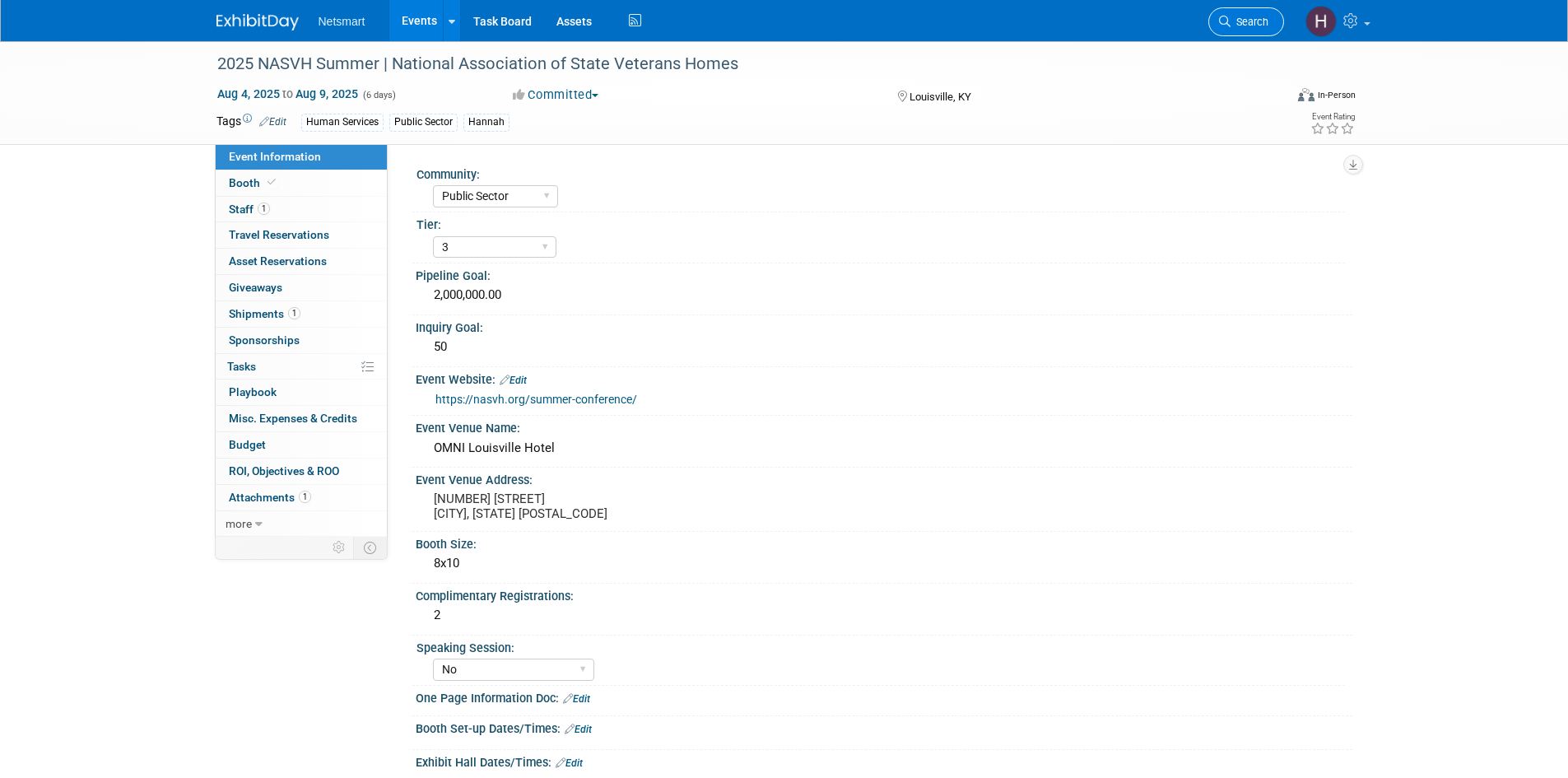 click on "Search" at bounding box center (1246, 21) 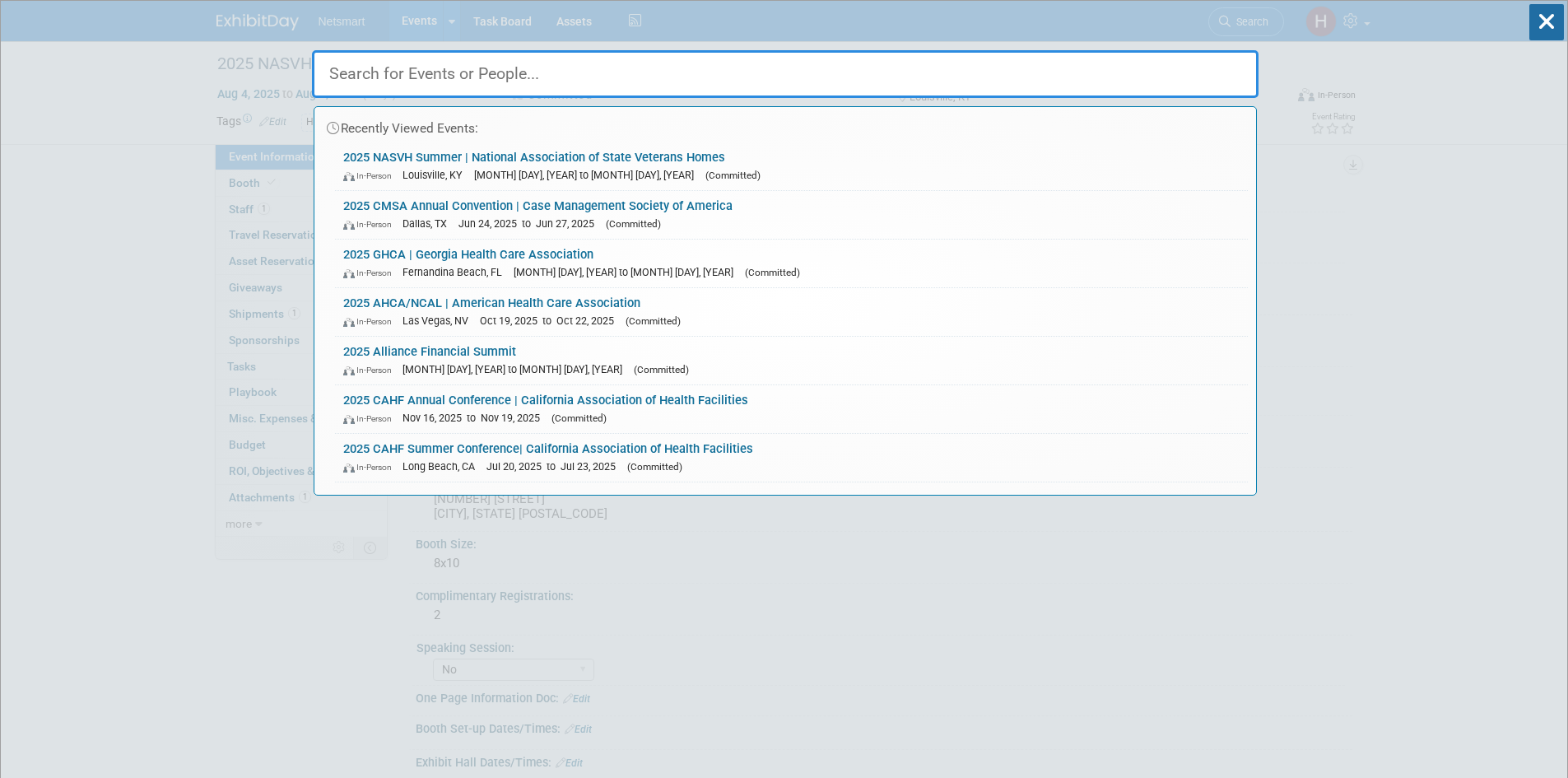 click at bounding box center [785, 74] 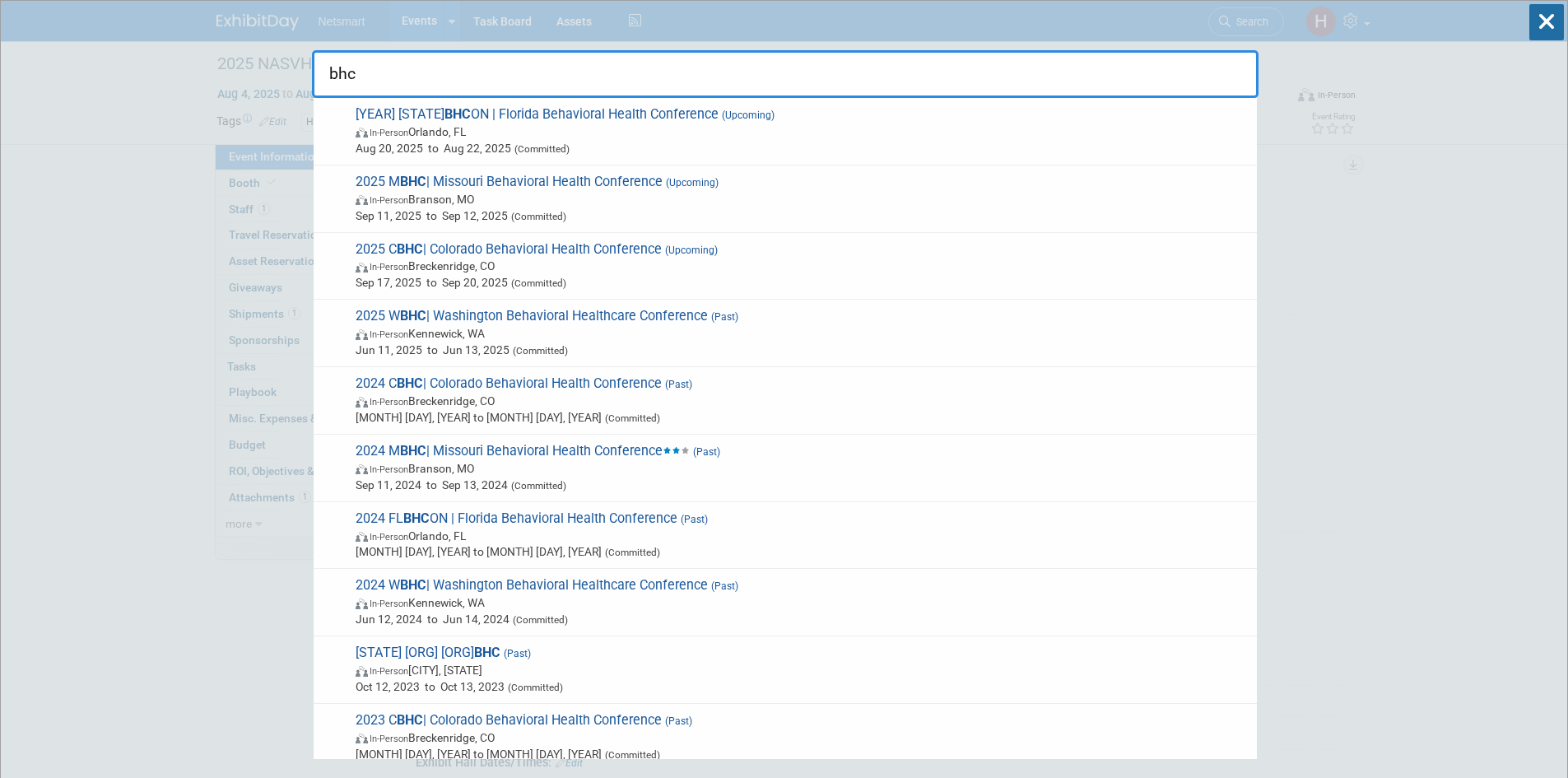 type on "bhc" 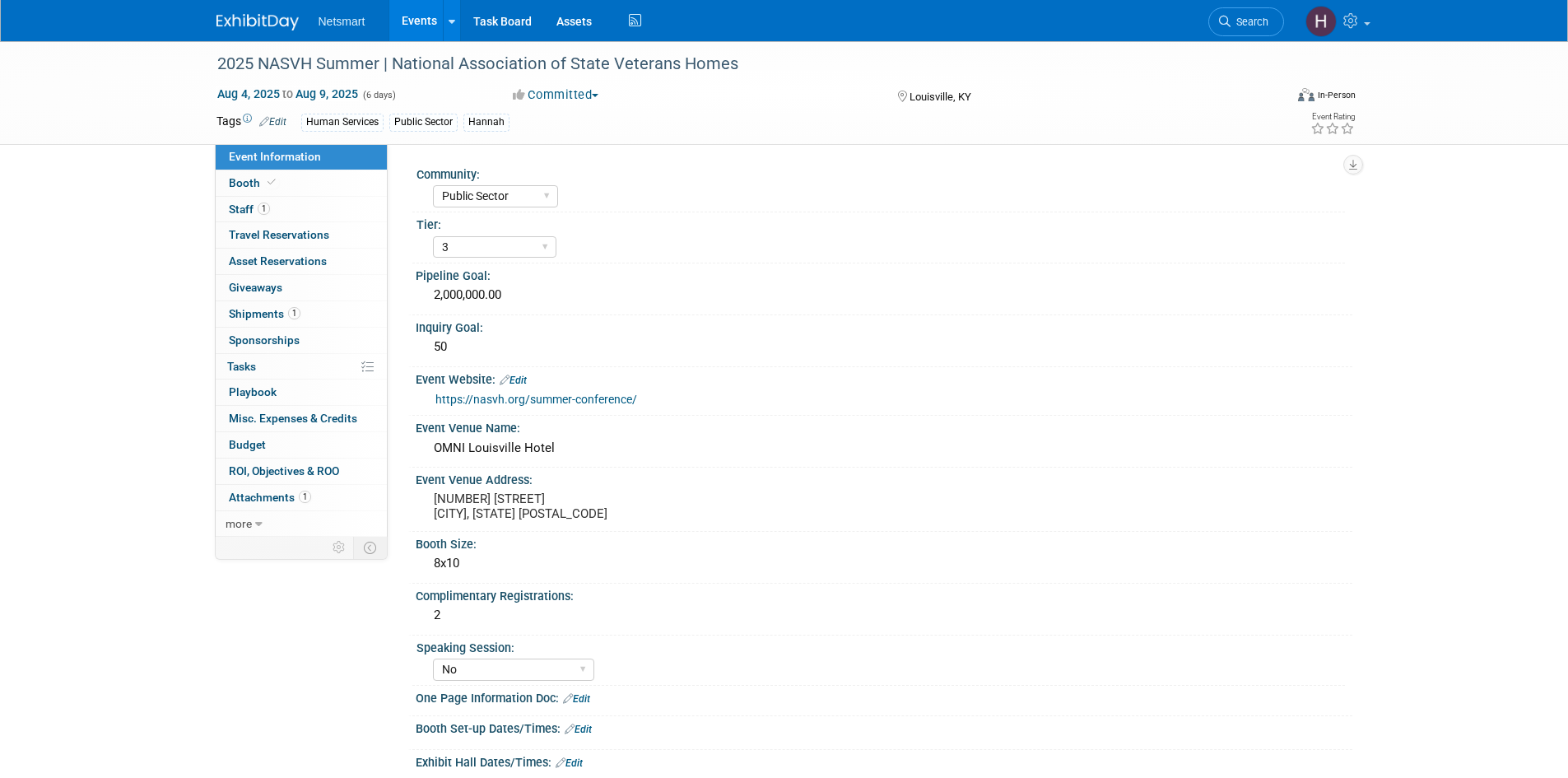 click on "Events" at bounding box center (419, 21) 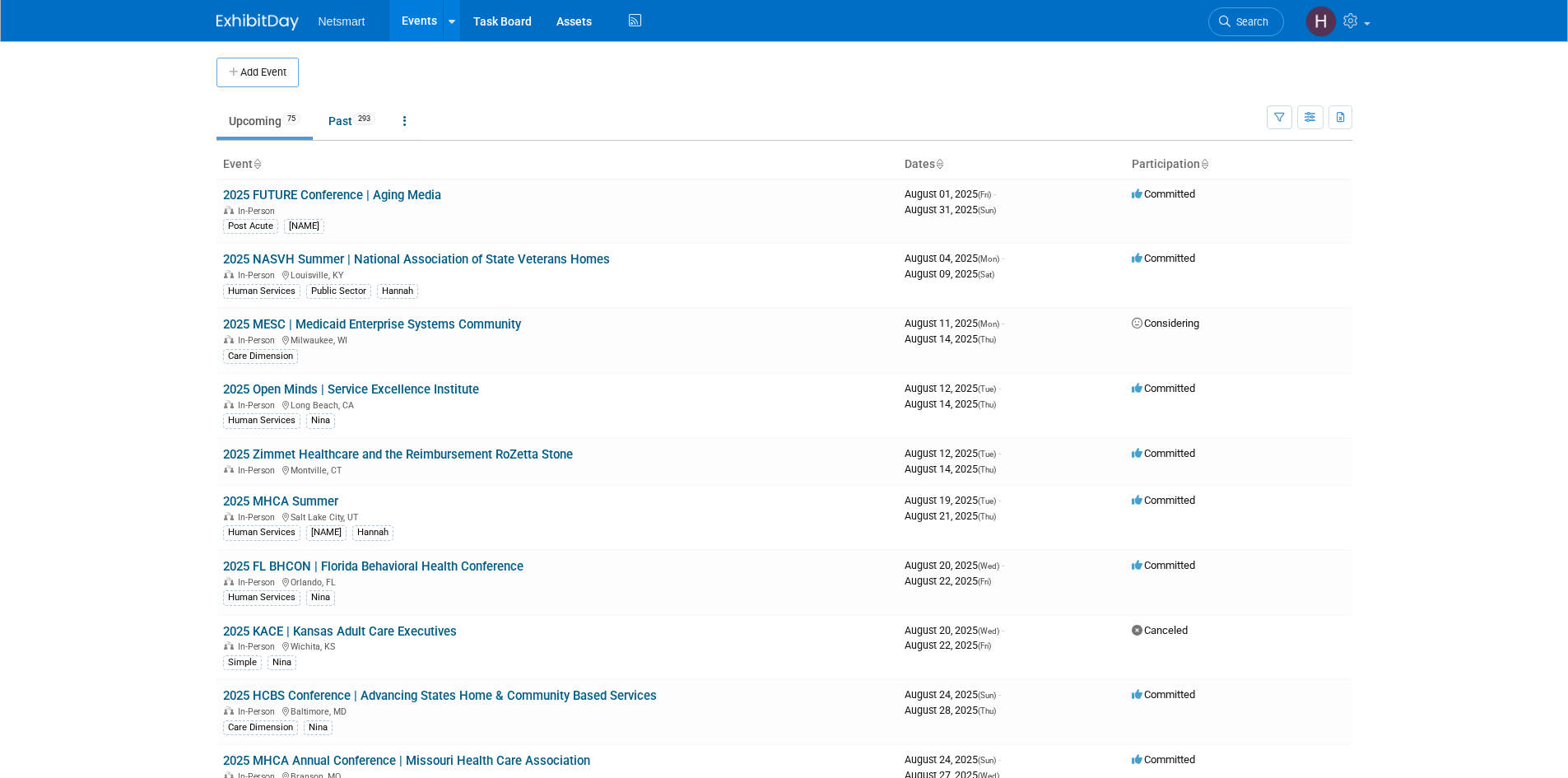 scroll, scrollTop: 0, scrollLeft: 0, axis: both 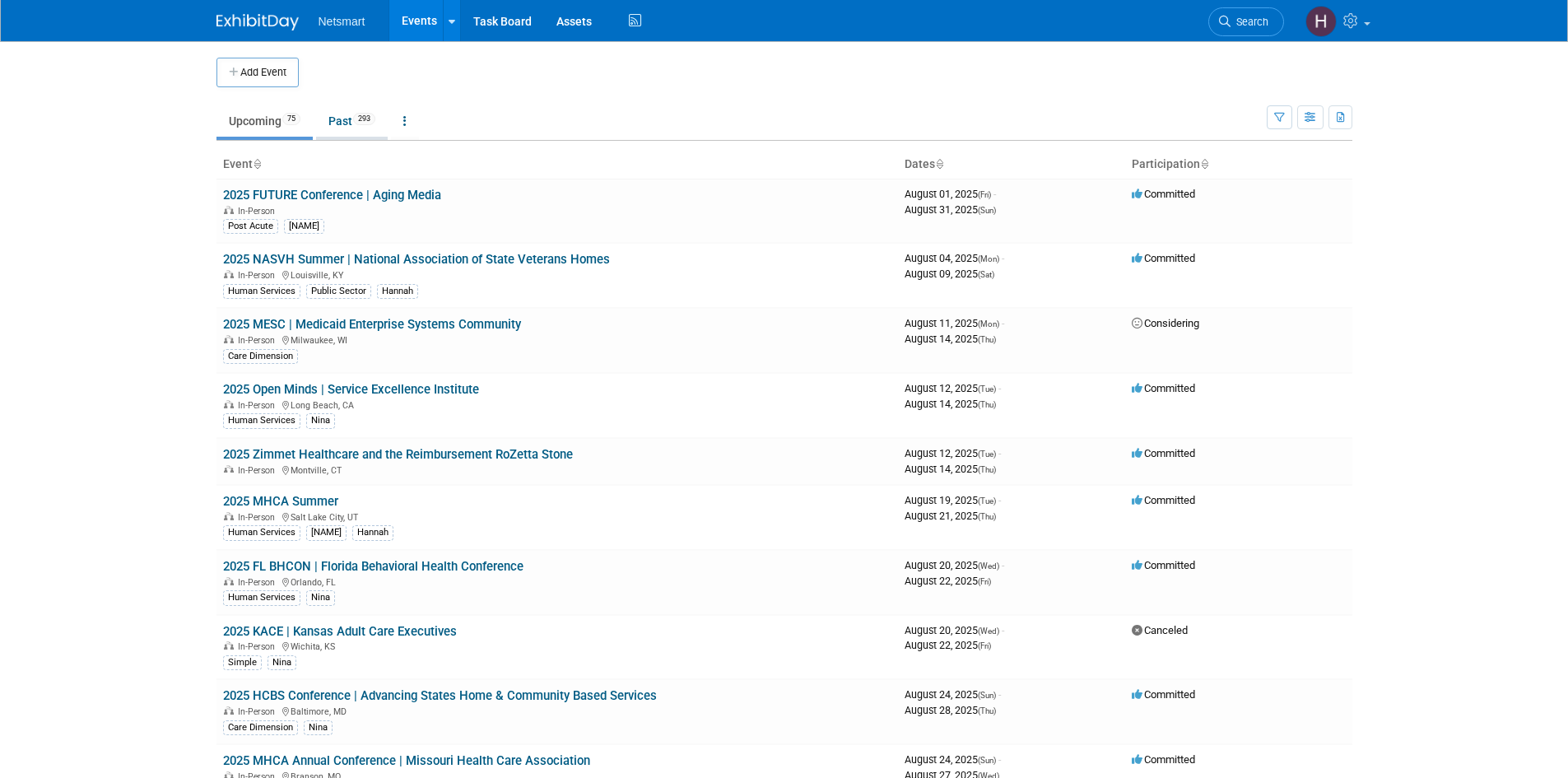 click on "Past
293" at bounding box center [351, 121] 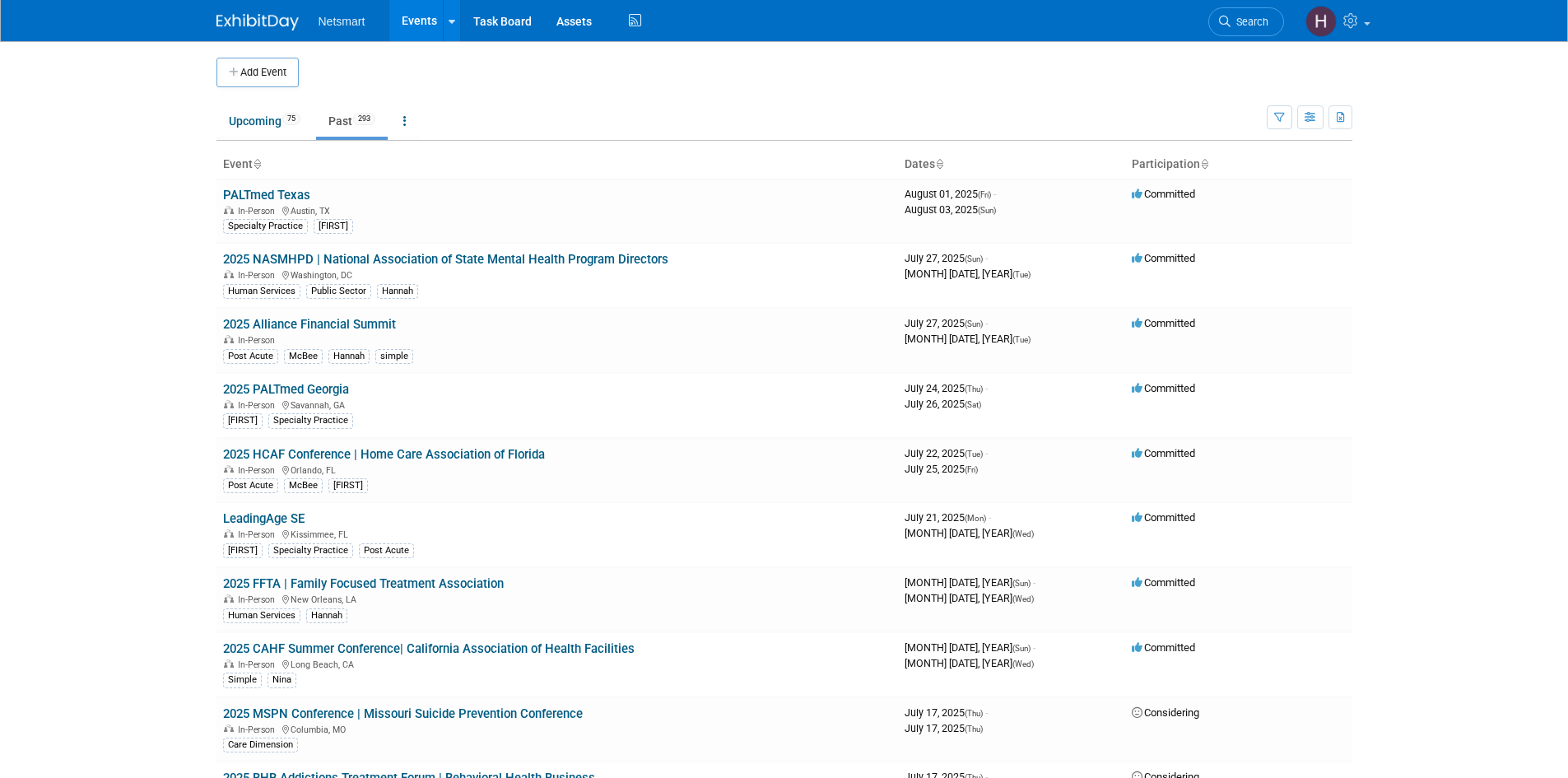 scroll, scrollTop: 0, scrollLeft: 0, axis: both 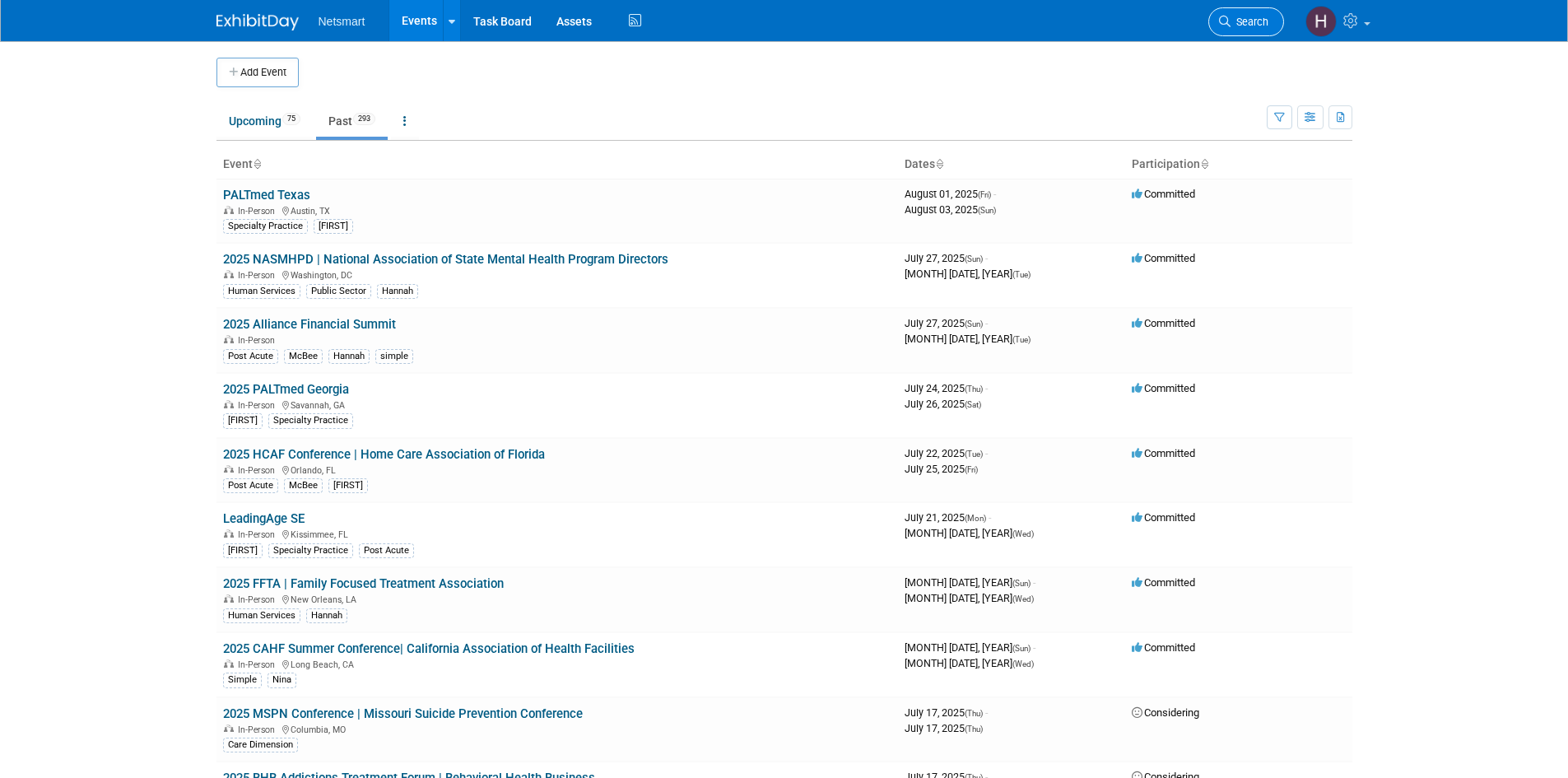 click on "Search" at bounding box center (1246, 21) 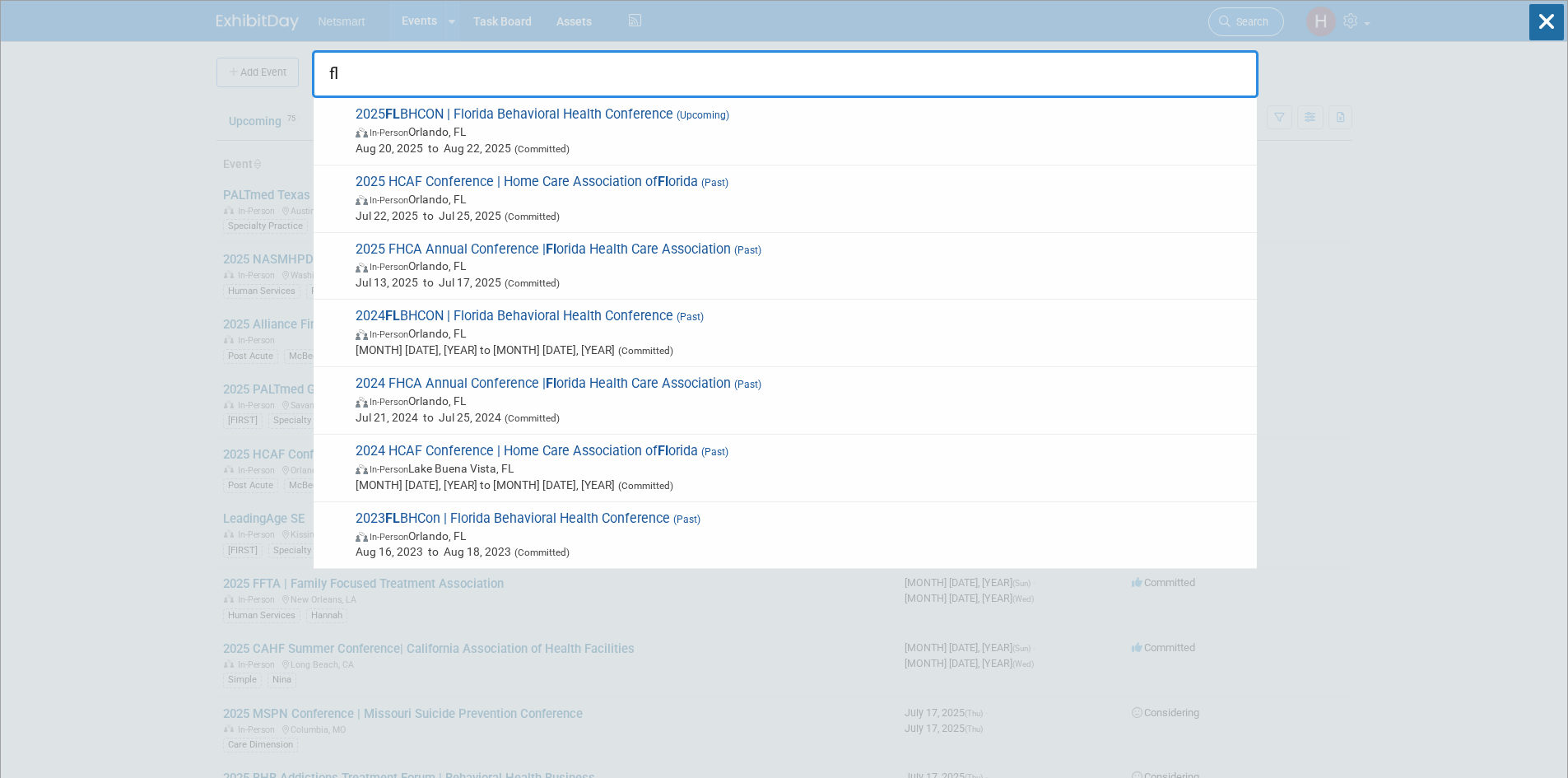 type on "f" 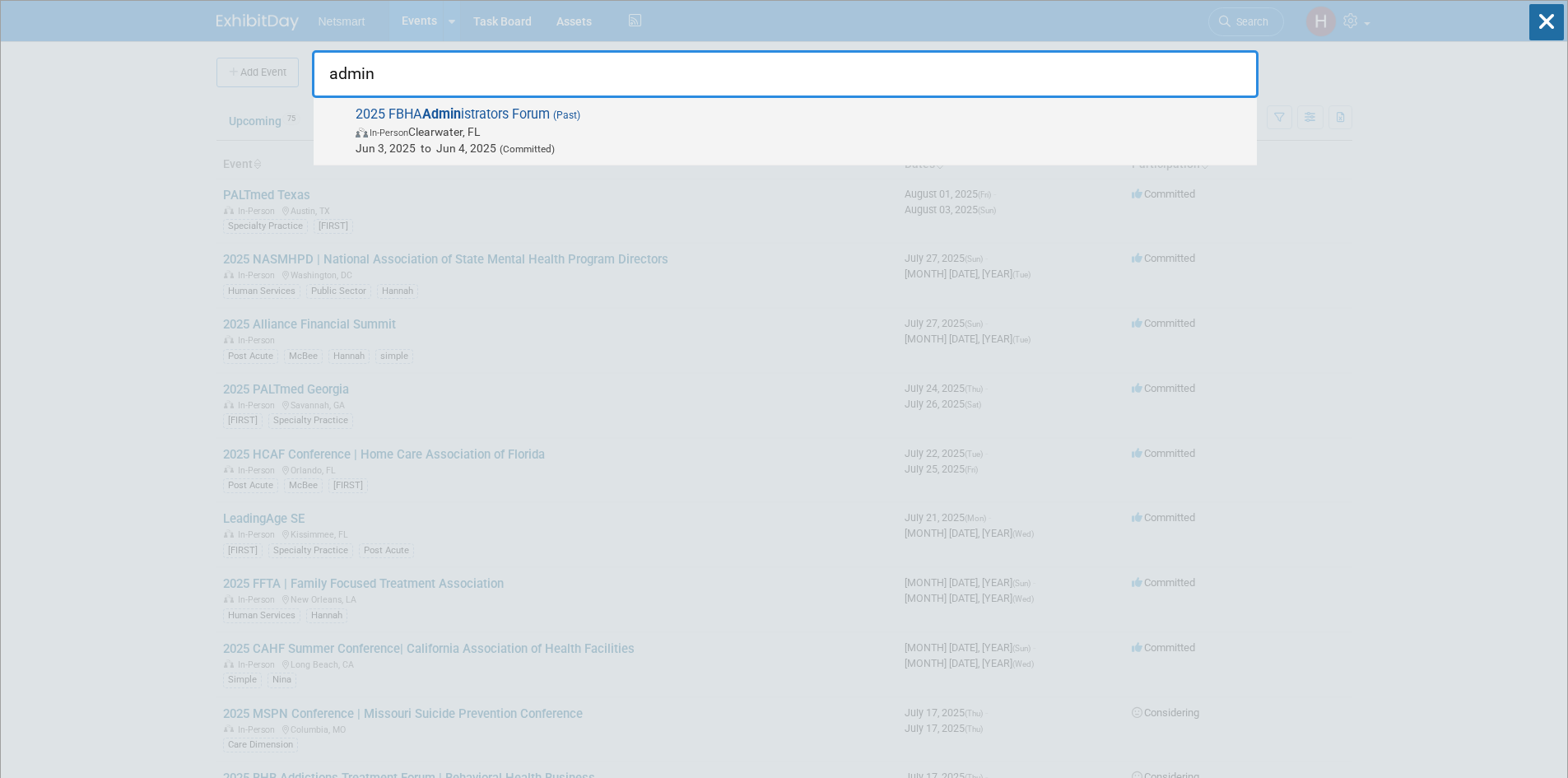 type on "admin" 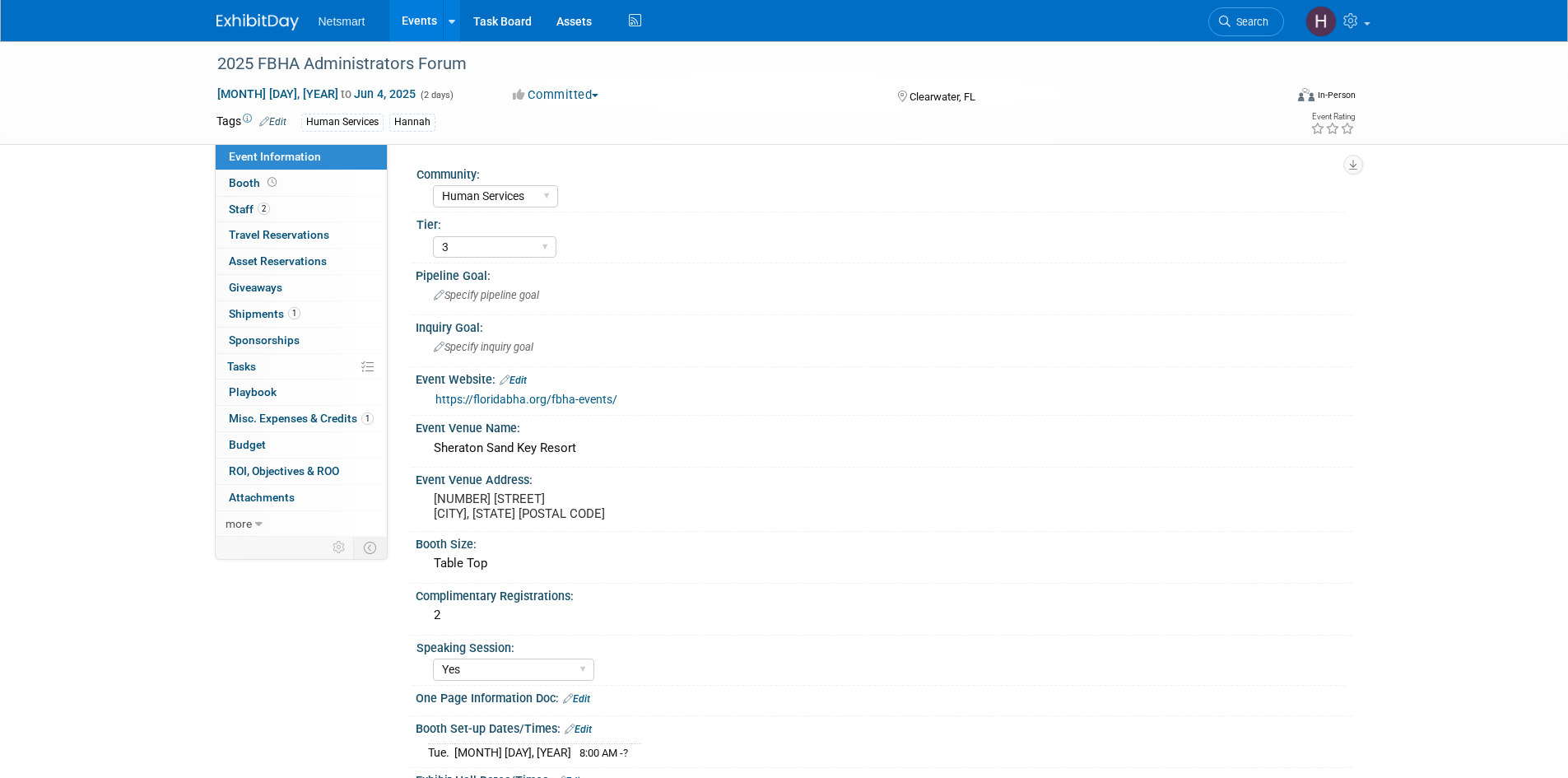 select on "Human Services" 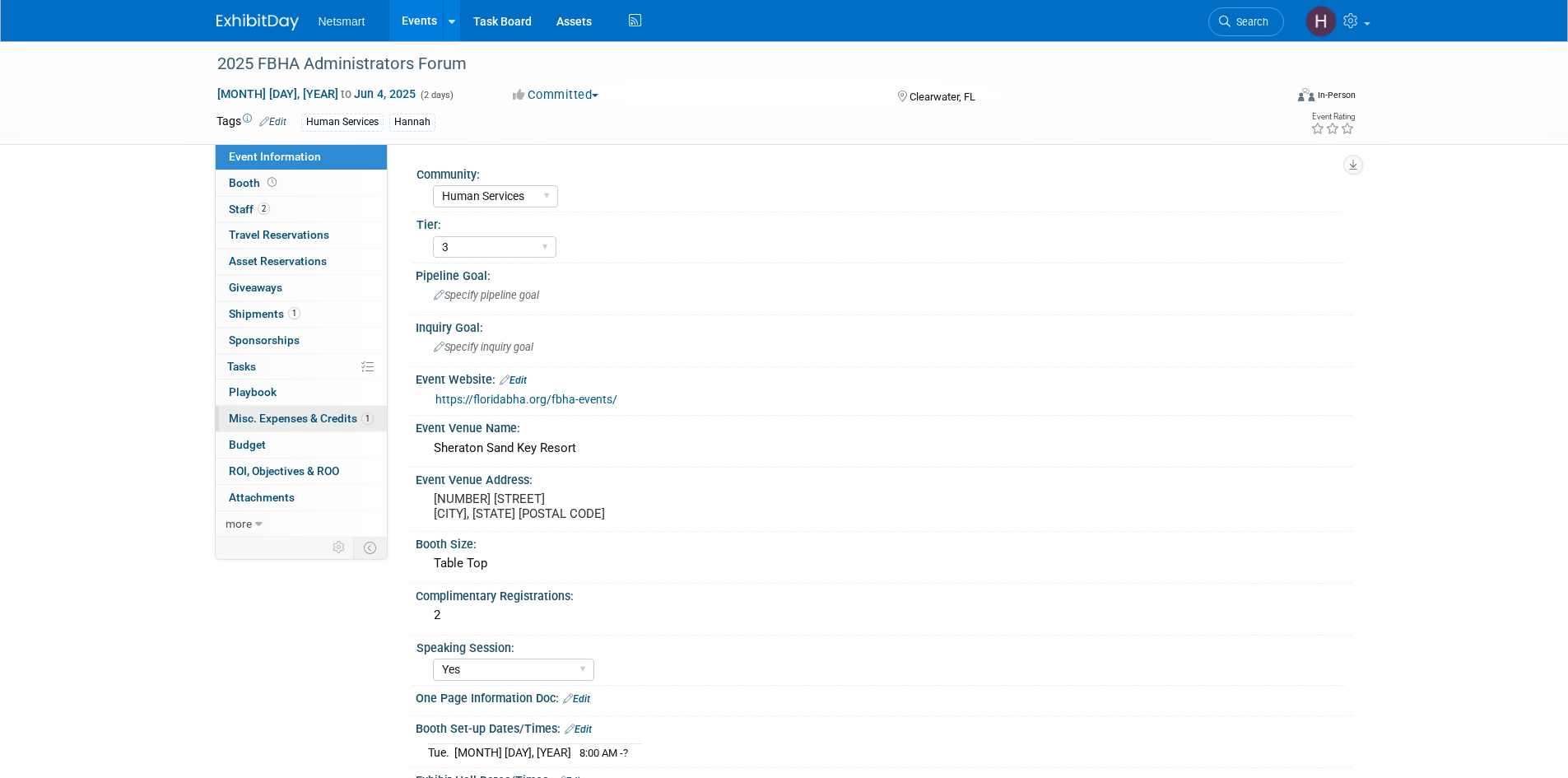 click on "Misc. Expenses & Credits 1" at bounding box center (301, 418) 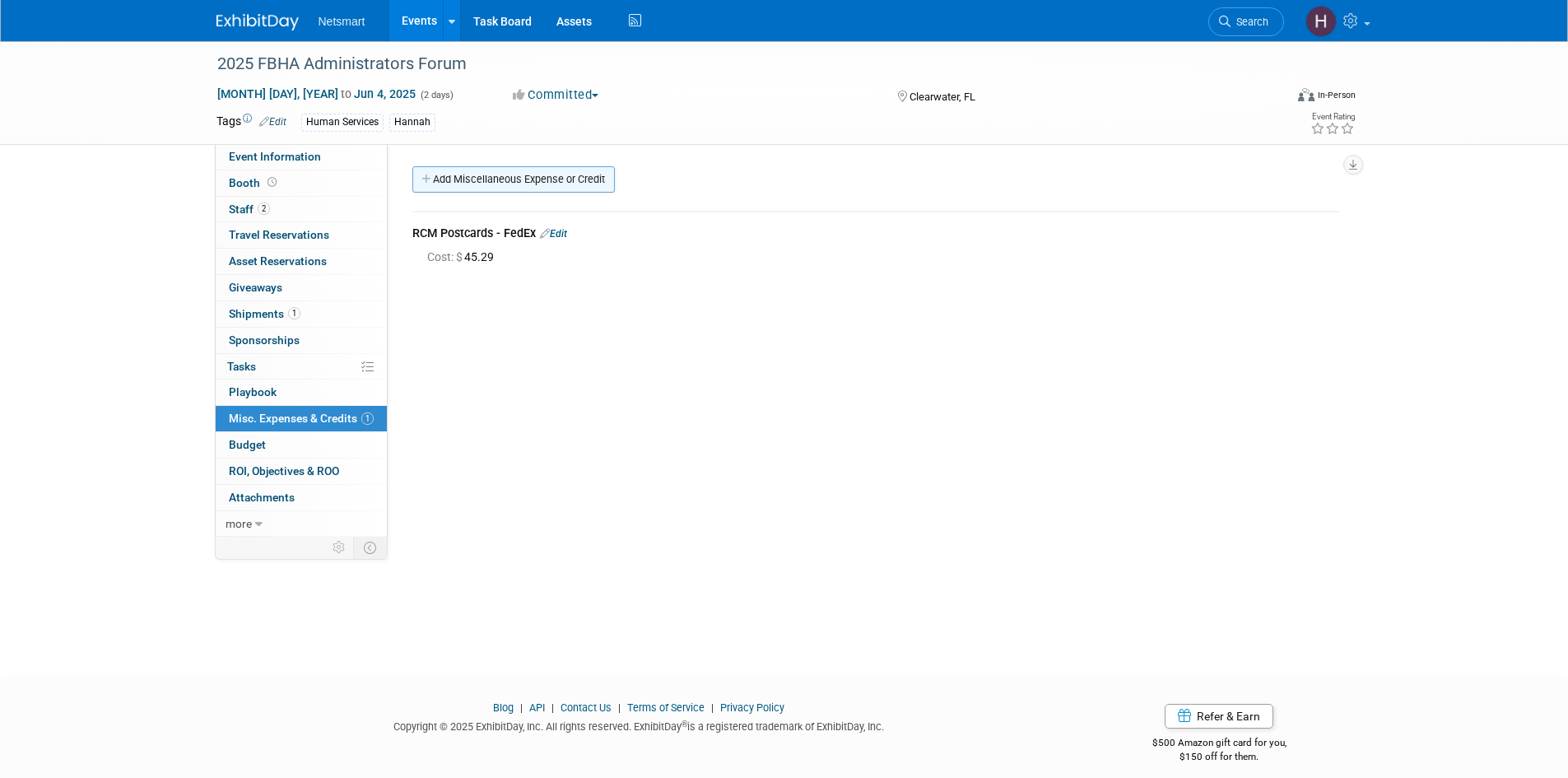 click on "Add Miscellaneous Expense or Credit" at bounding box center [514, 179] 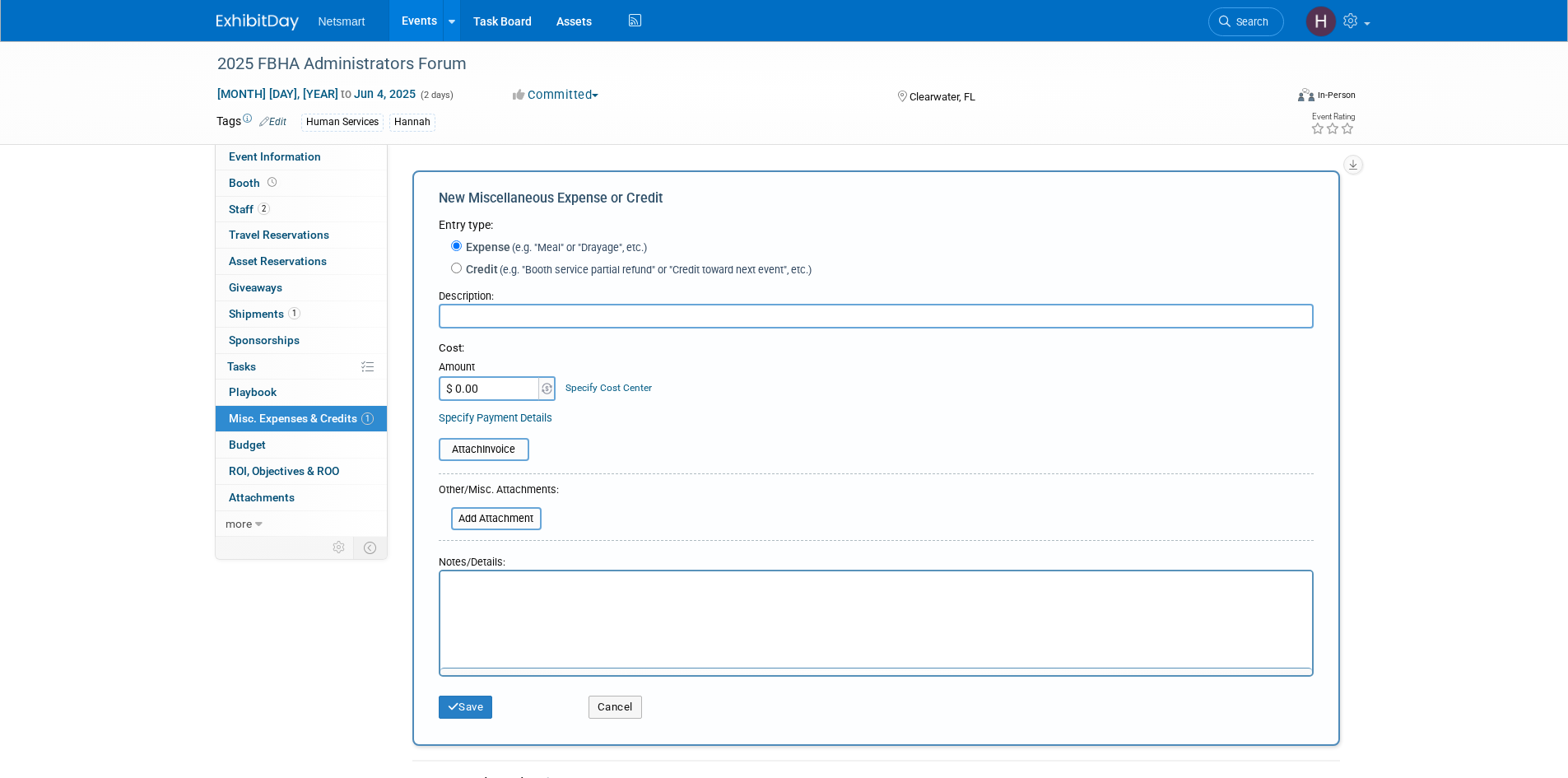 scroll, scrollTop: 0, scrollLeft: 0, axis: both 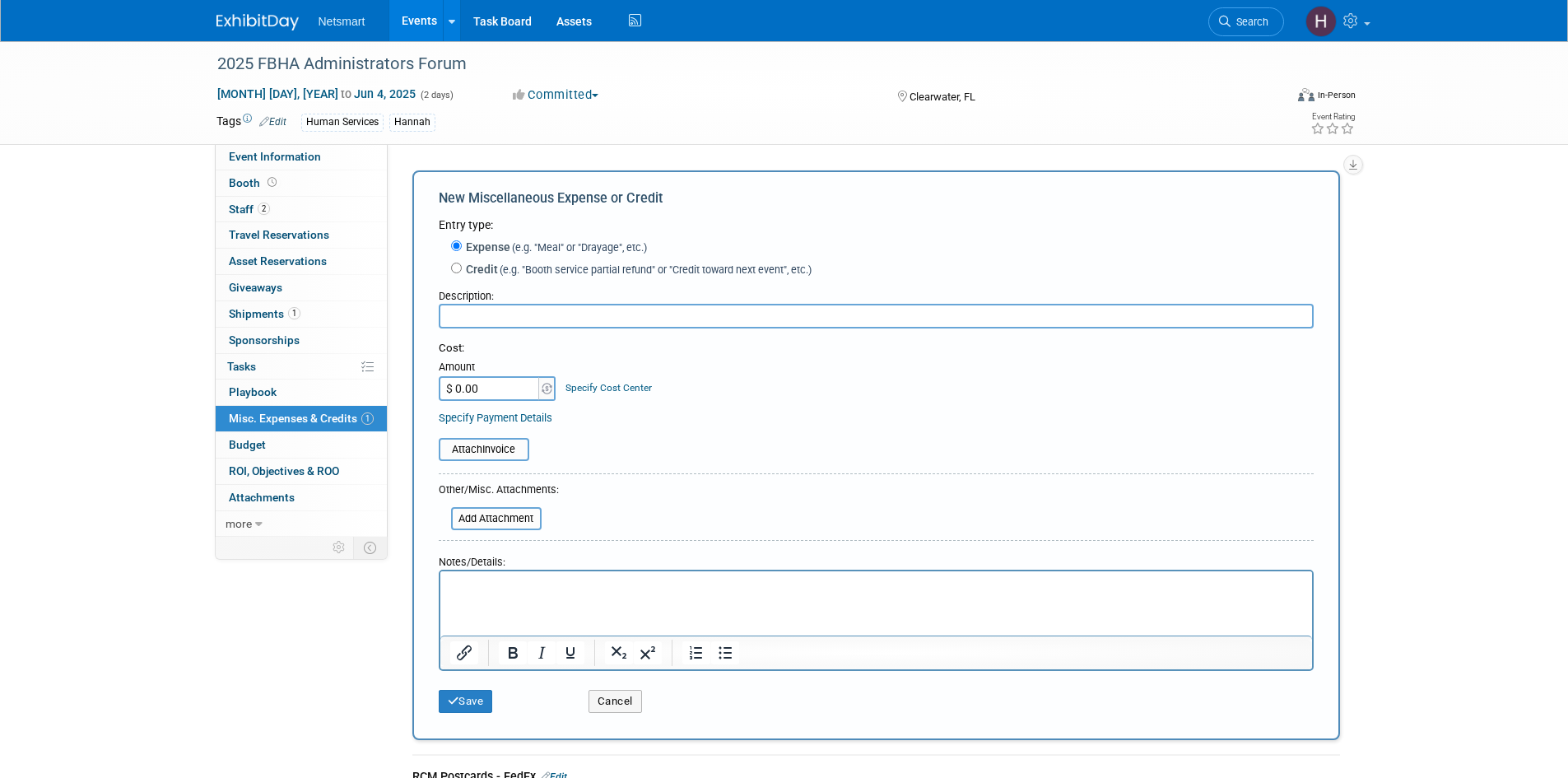 click at bounding box center [876, 316] 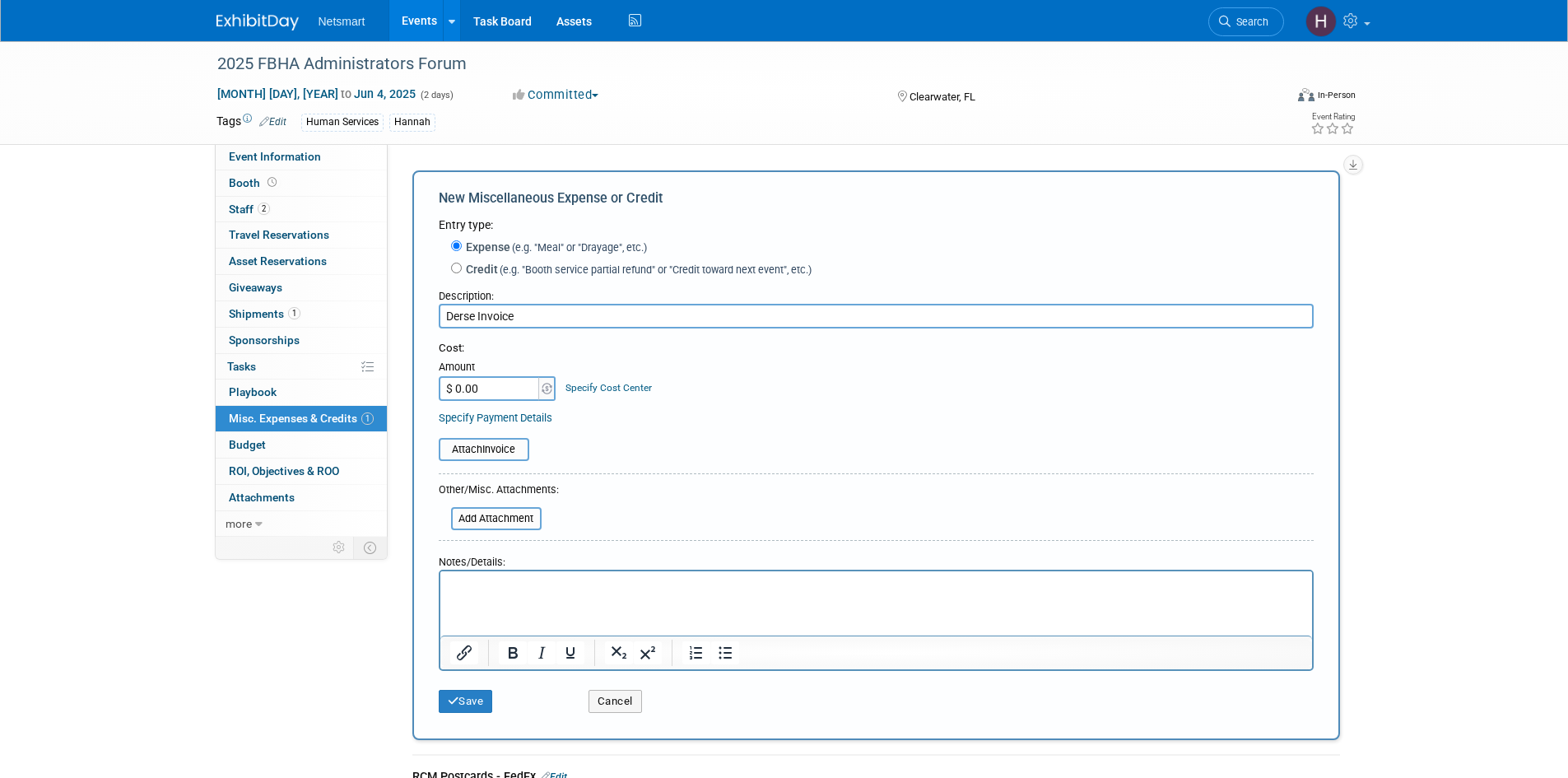 type on "Derse Invoice" 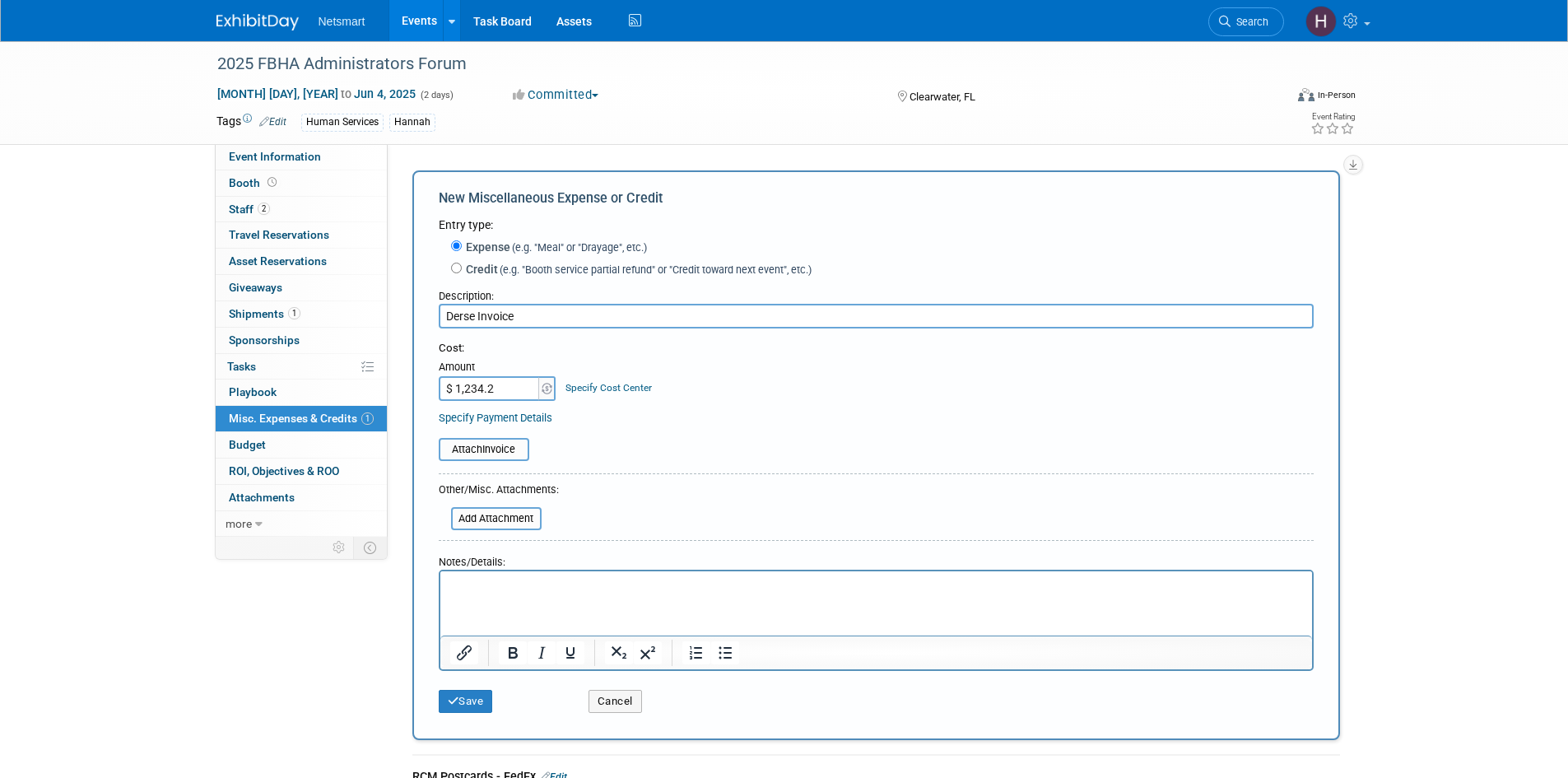 type on "$ 1,234.23" 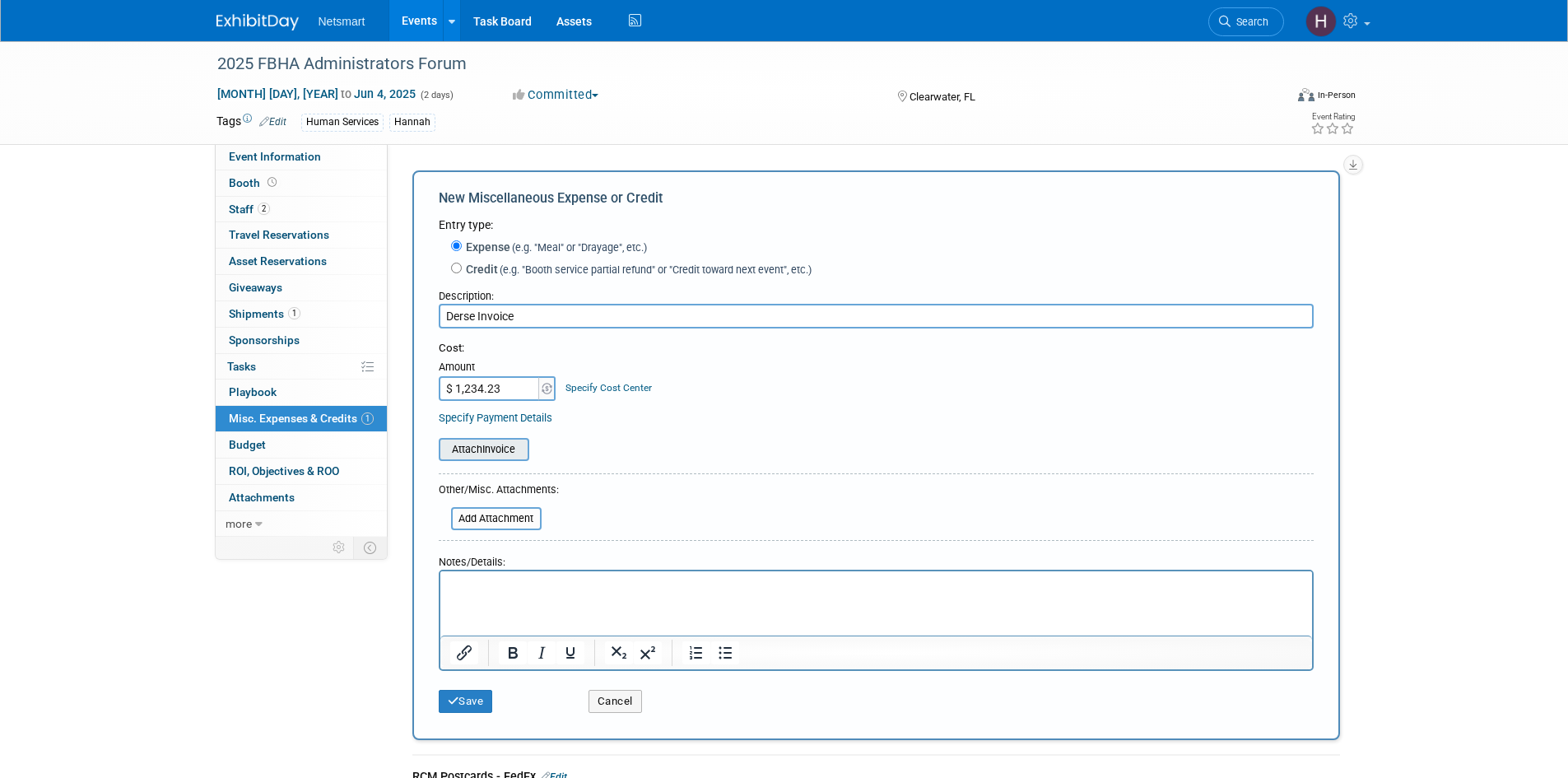click at bounding box center (430, 450) 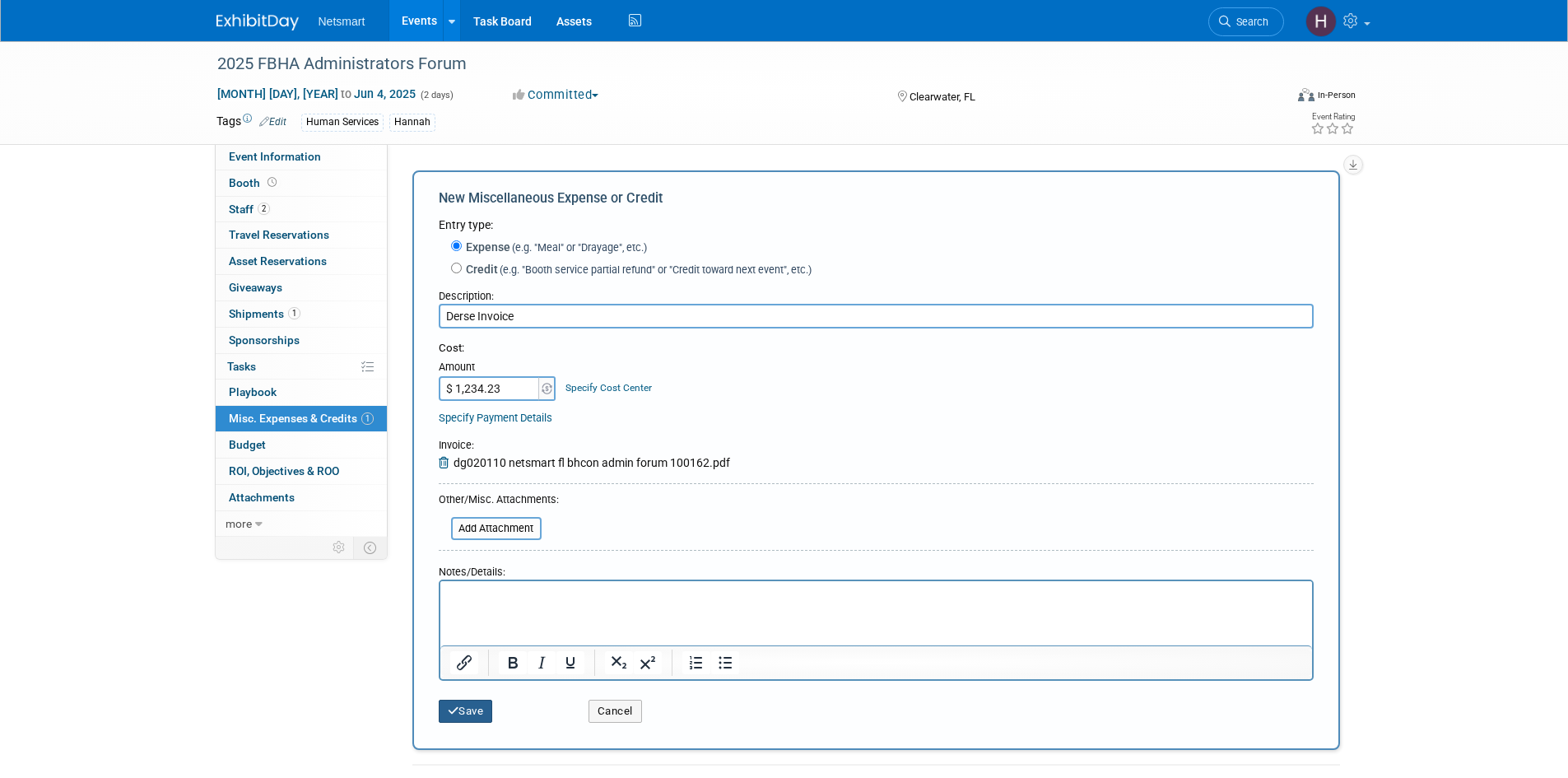 click on "Save" at bounding box center [466, 711] 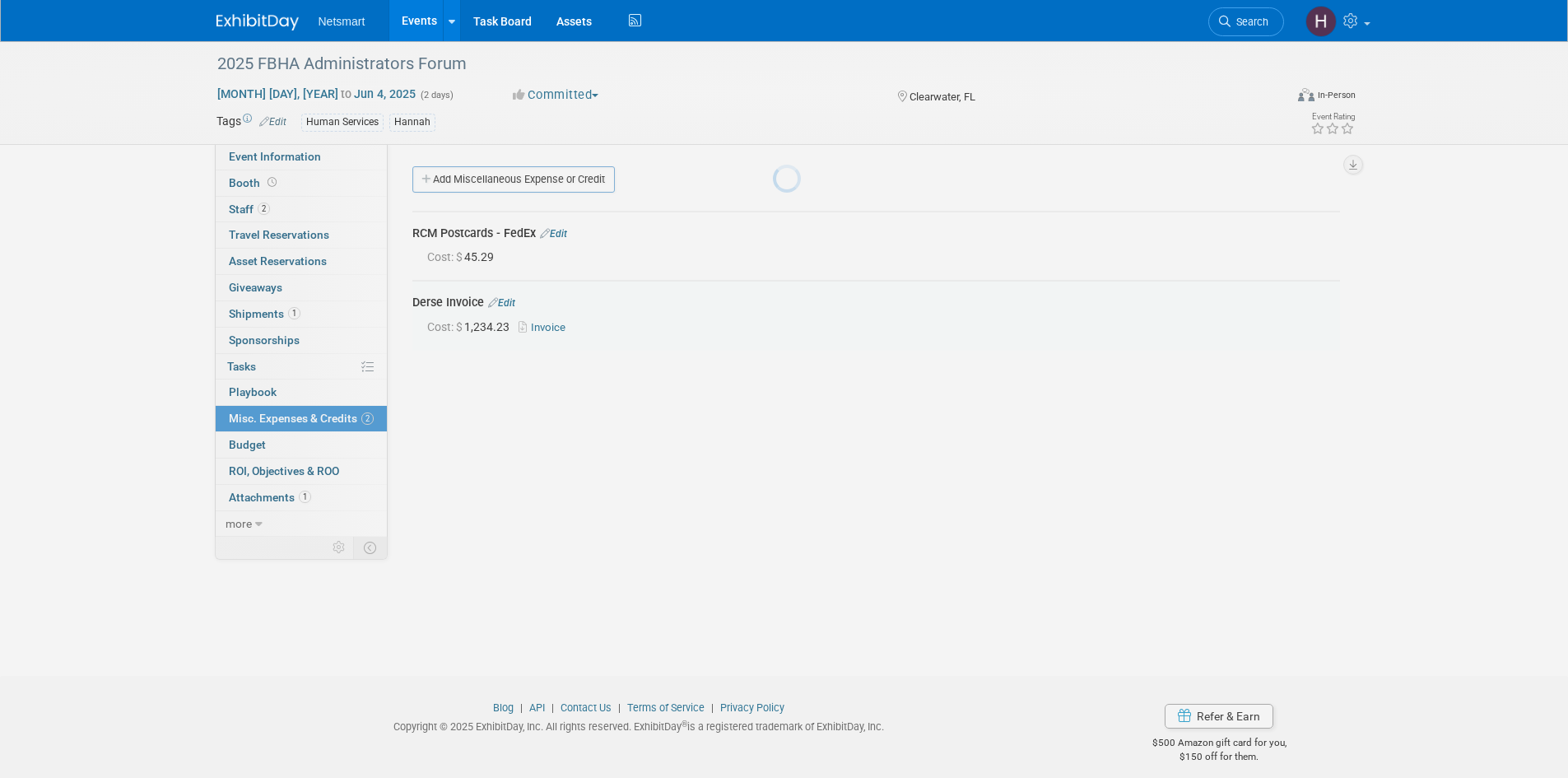 scroll, scrollTop: 13, scrollLeft: 0, axis: vertical 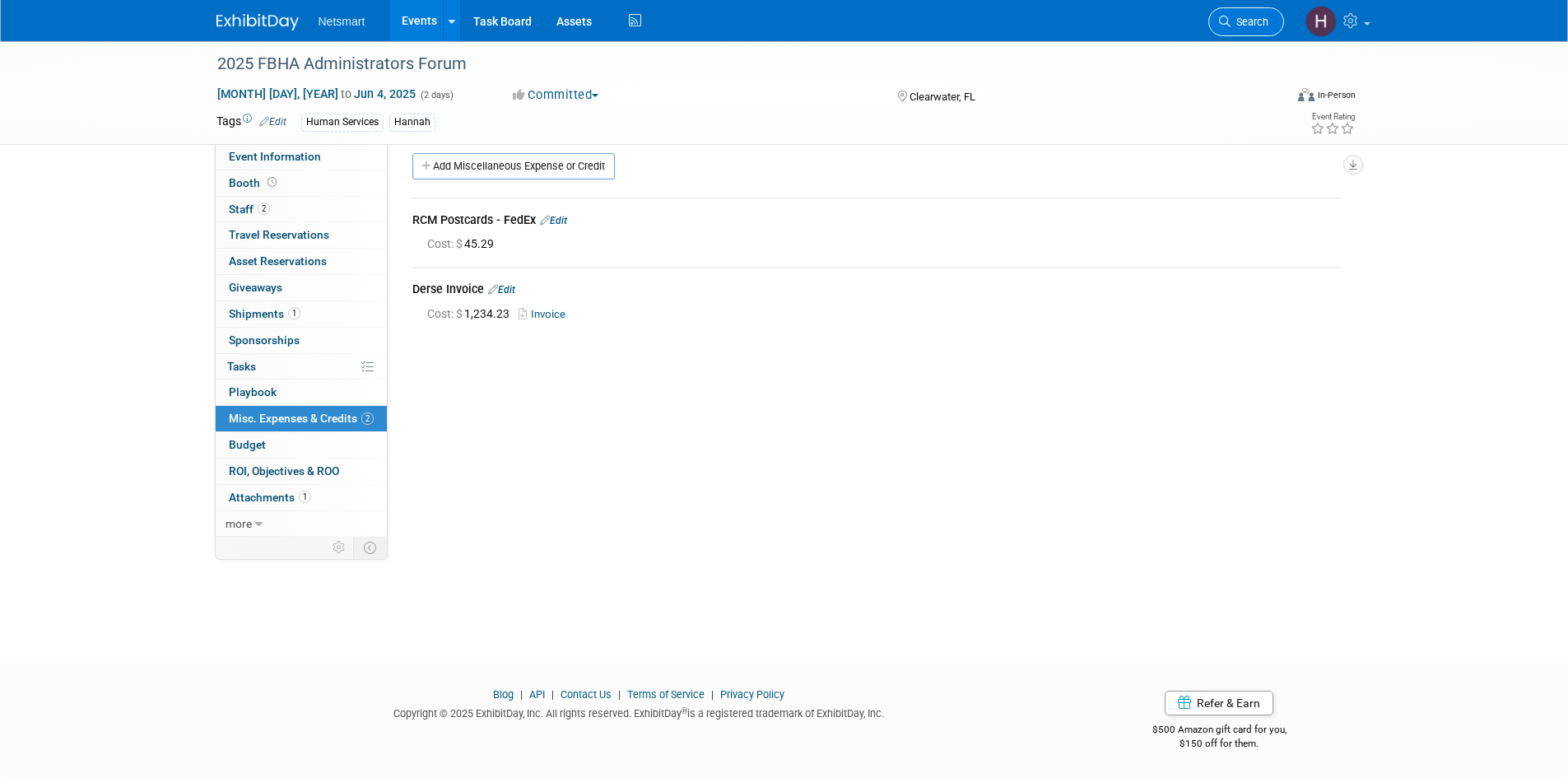 click on "Search" at bounding box center [1249, 21] 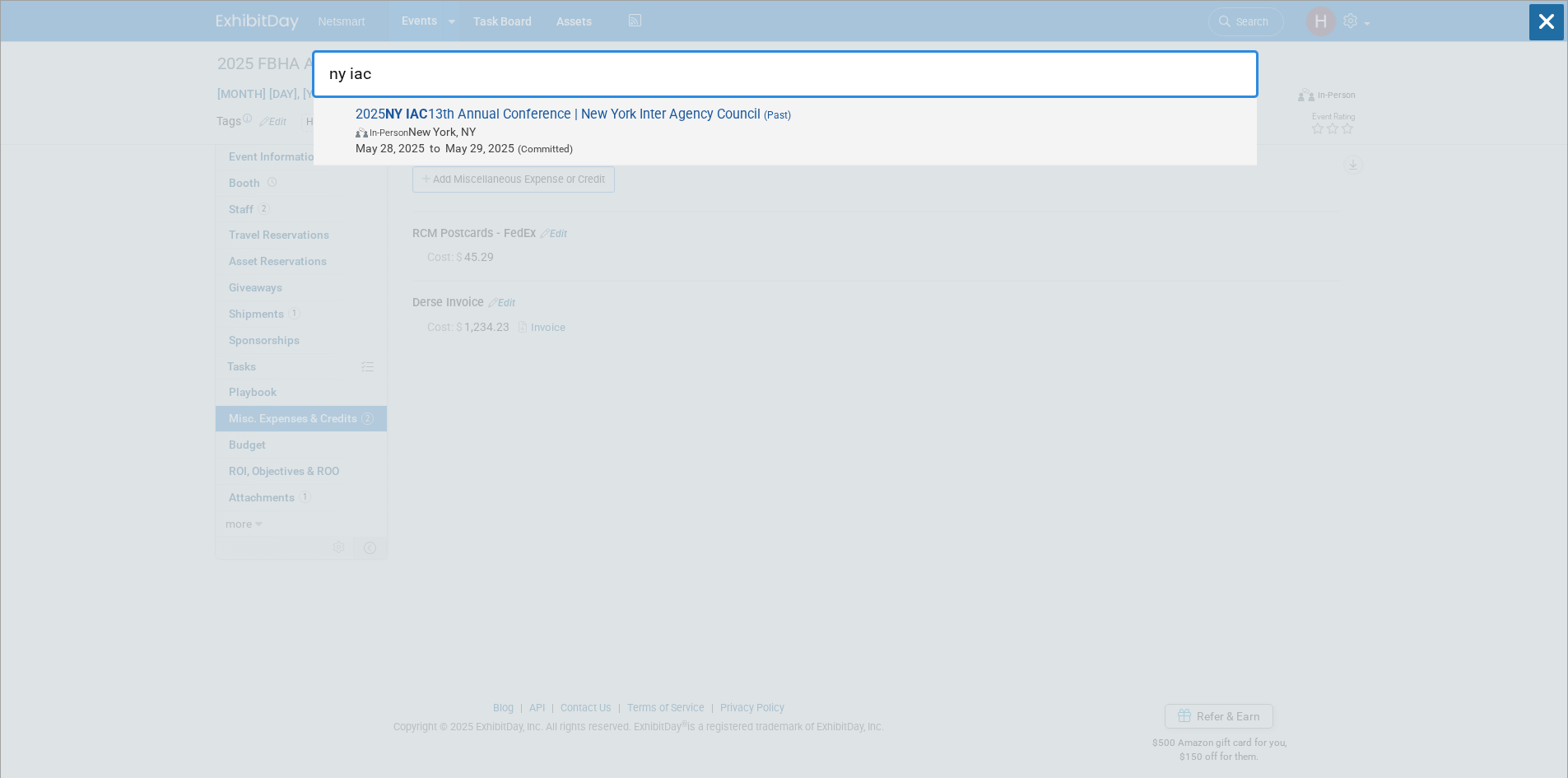 type on "ny iac" 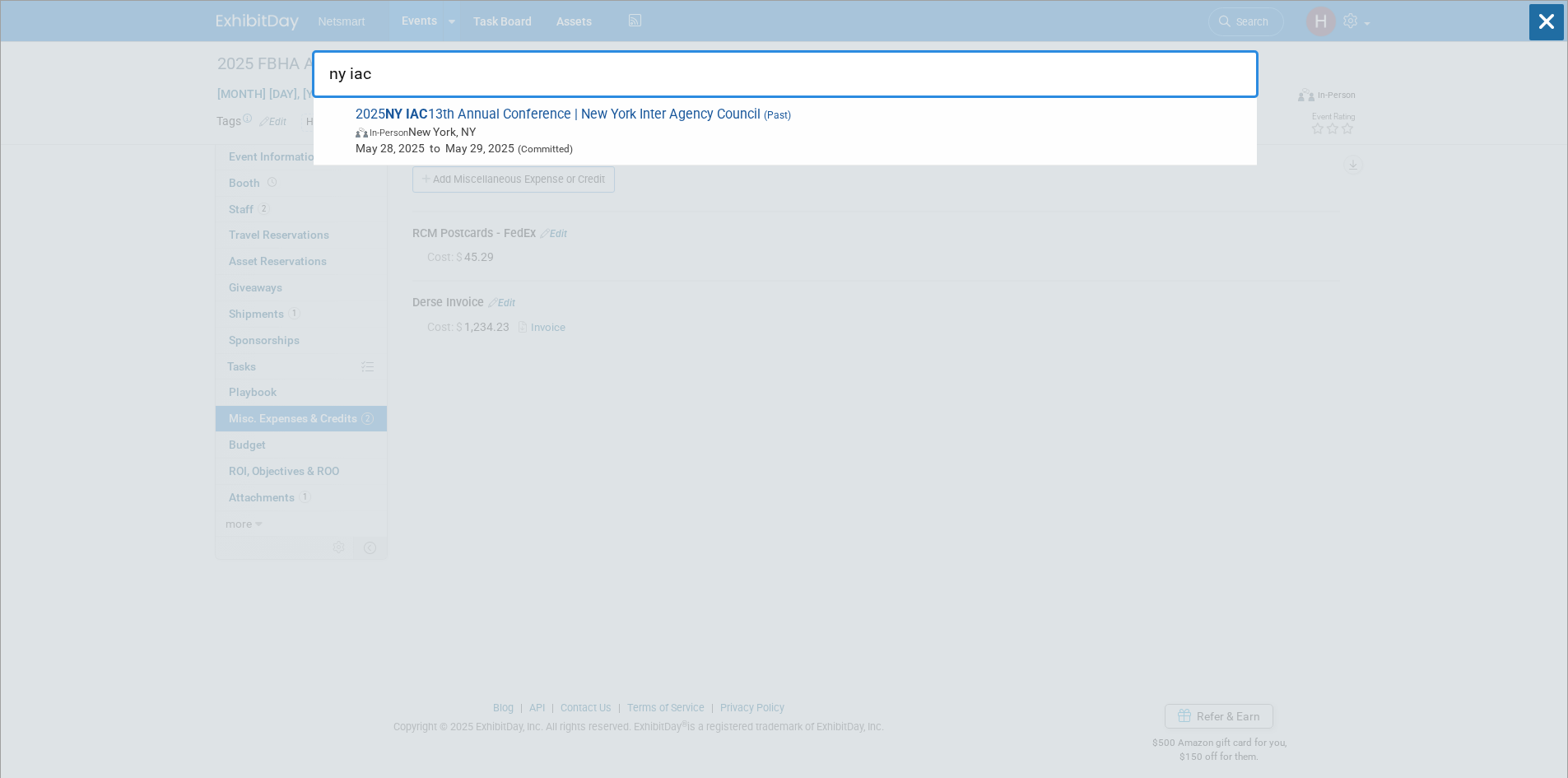 click on "In-Person     New York, NY" at bounding box center (802, 132) 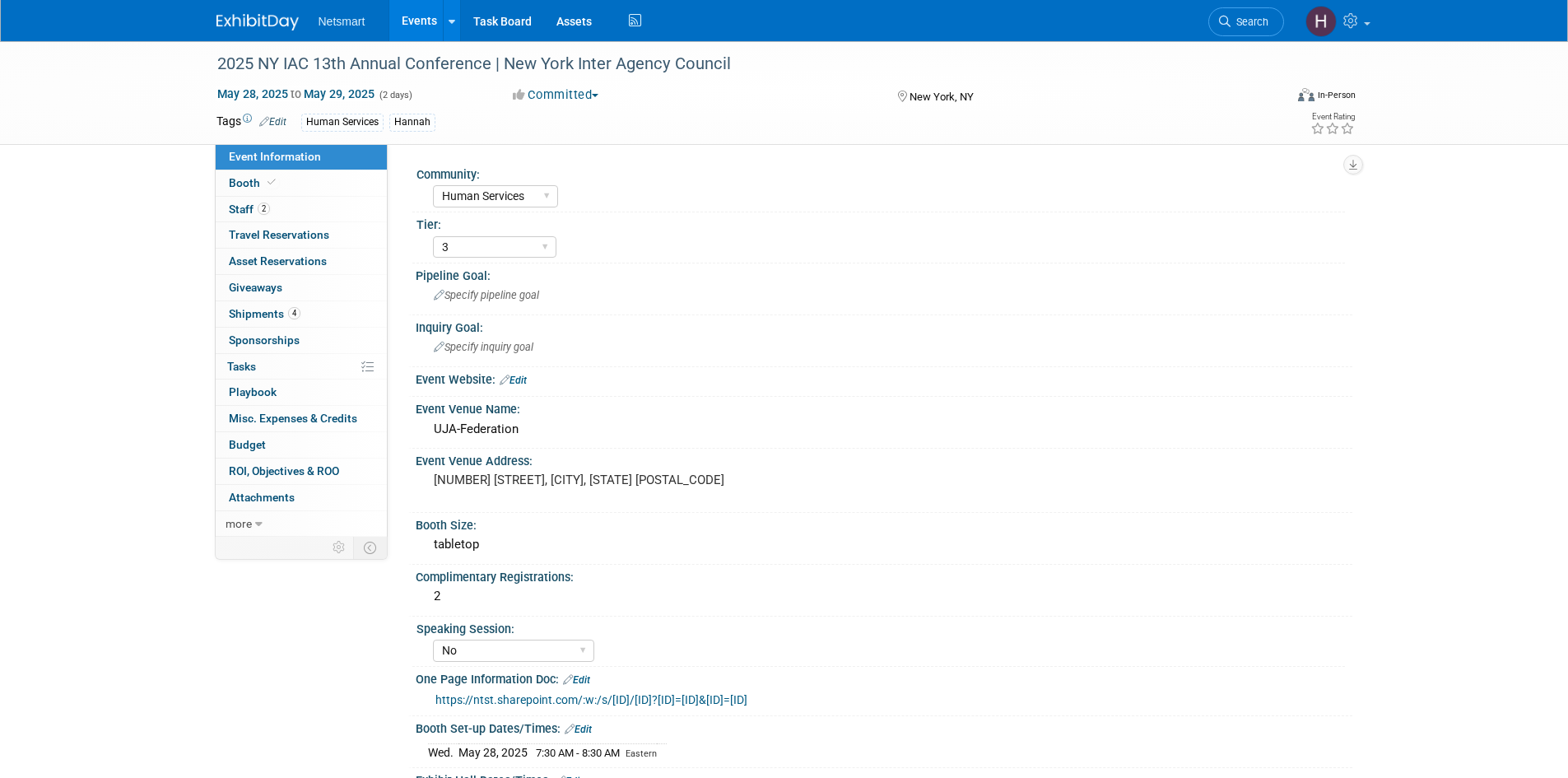 select on "Human Services" 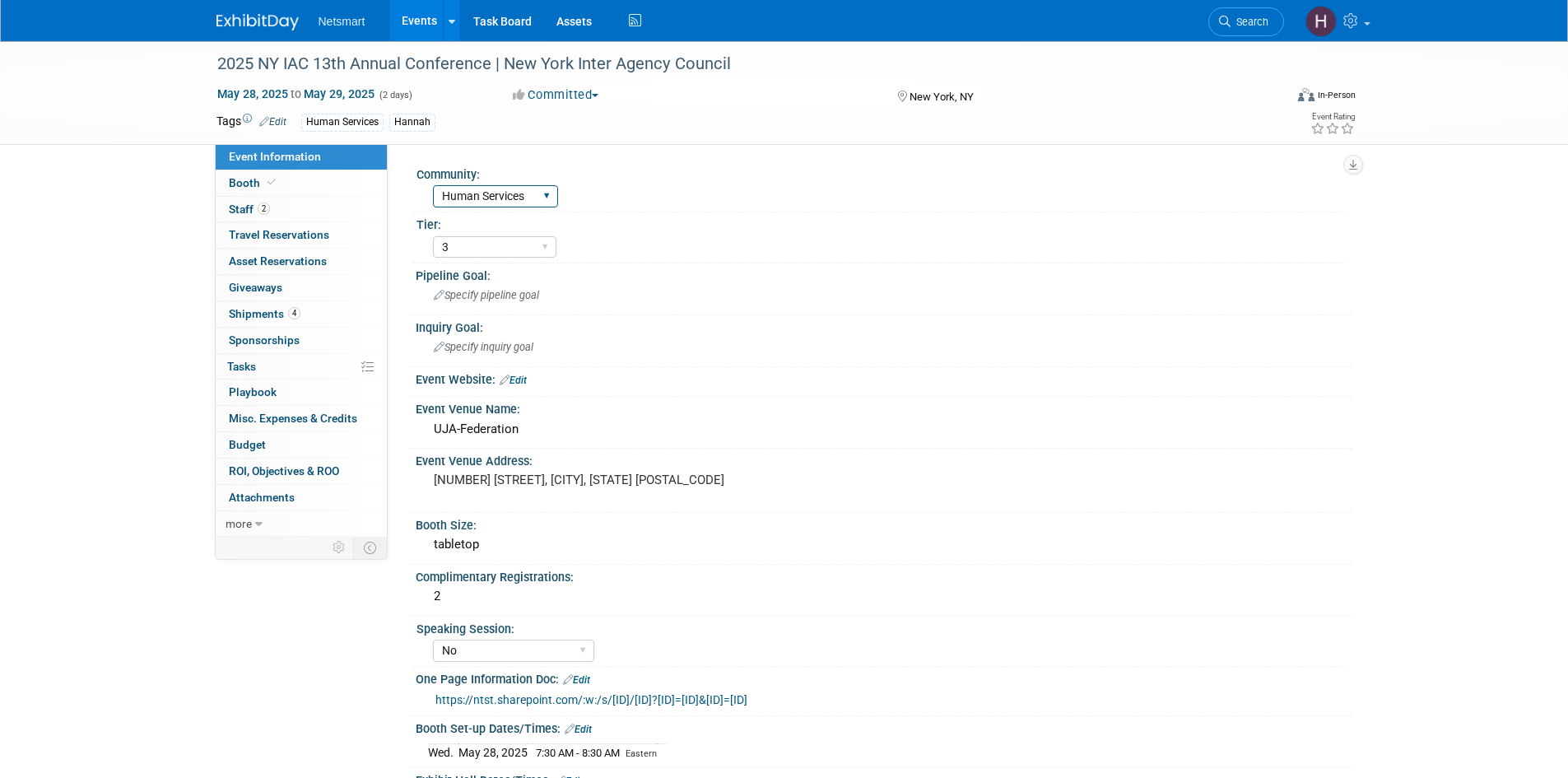 scroll, scrollTop: 0, scrollLeft: 0, axis: both 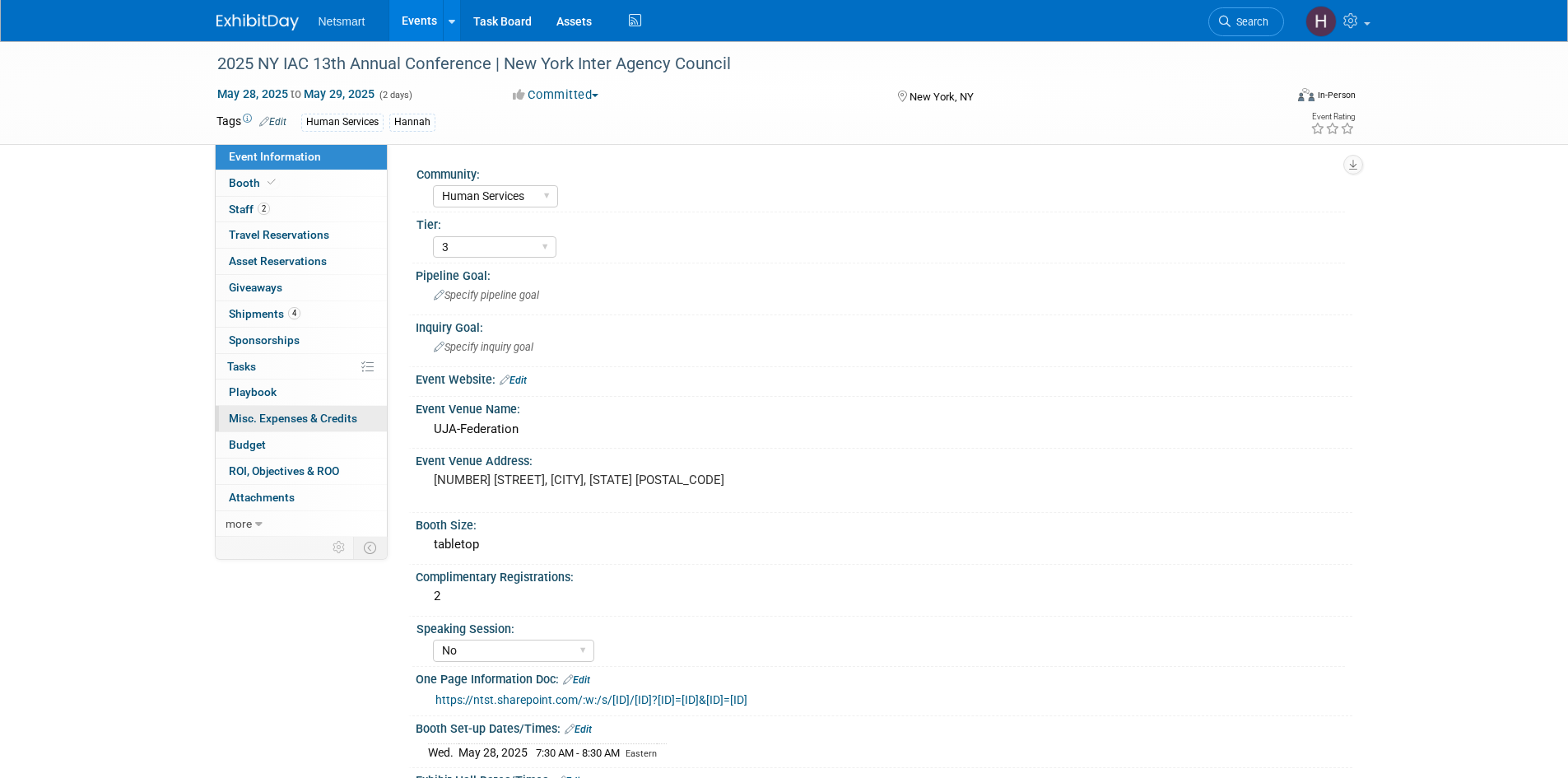 click on "Misc. Expenses & Credits 0" at bounding box center (293, 418) 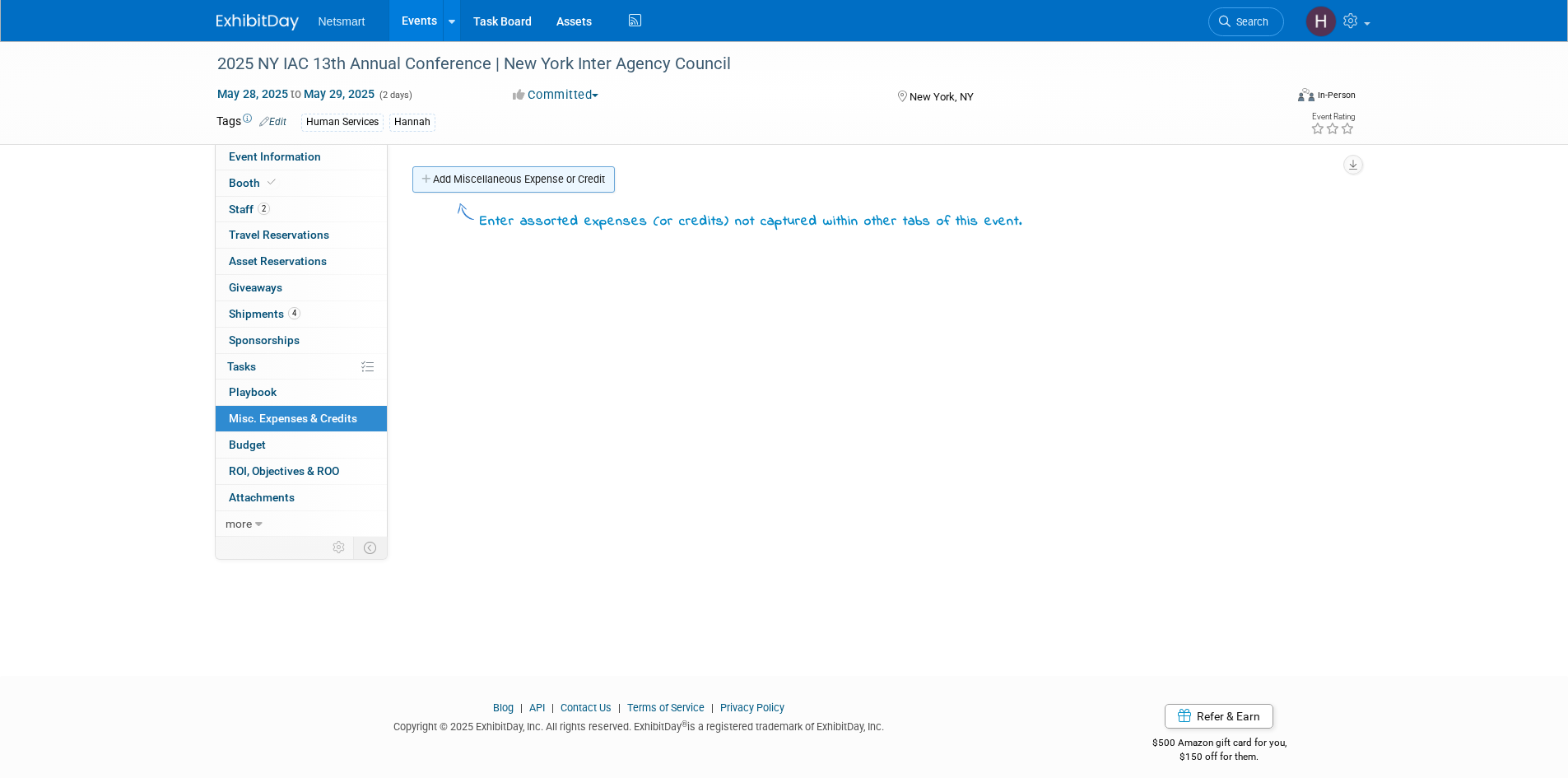 click on "Add Miscellaneous Expense or Credit" at bounding box center (514, 179) 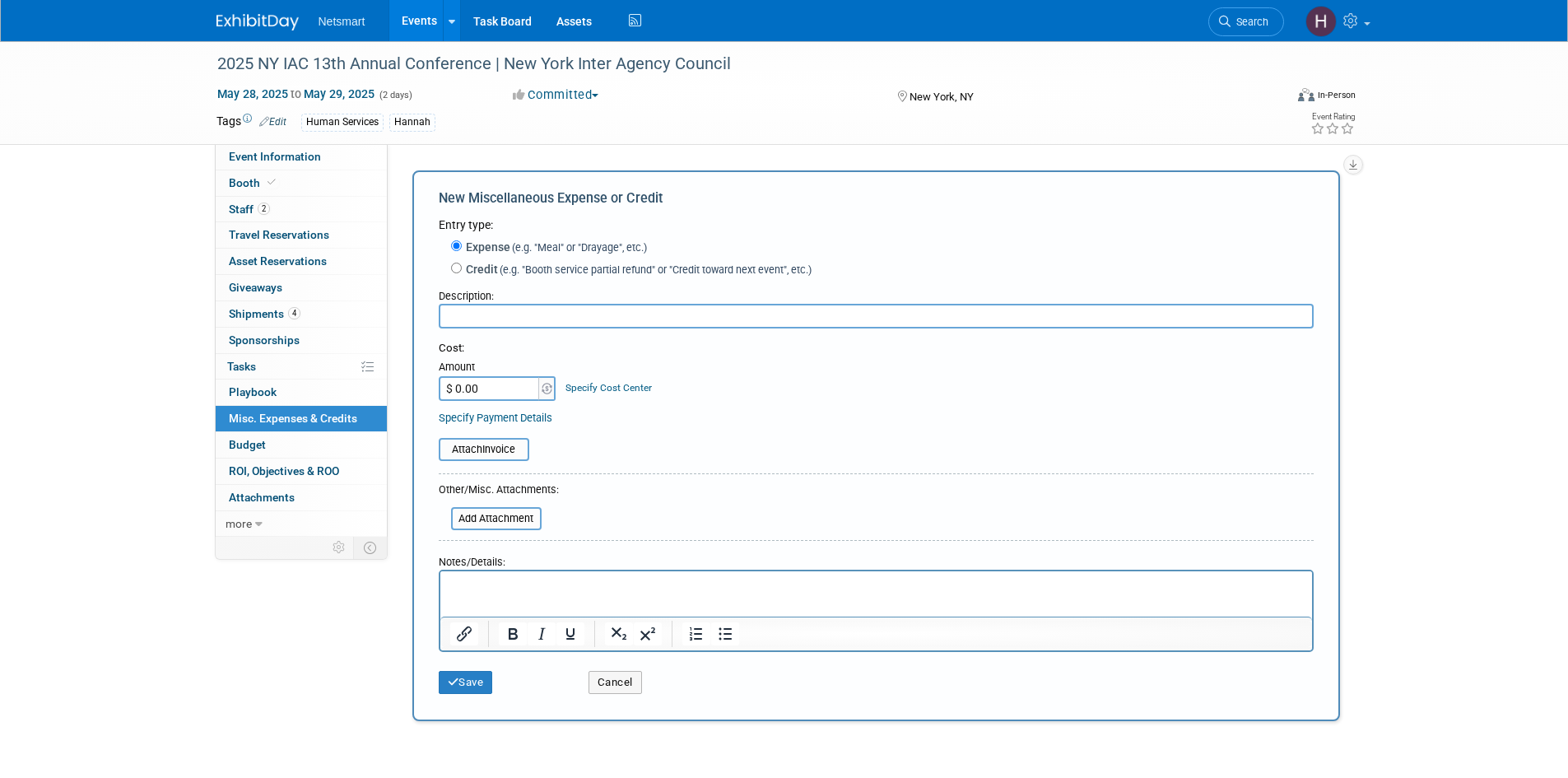 scroll, scrollTop: 0, scrollLeft: 0, axis: both 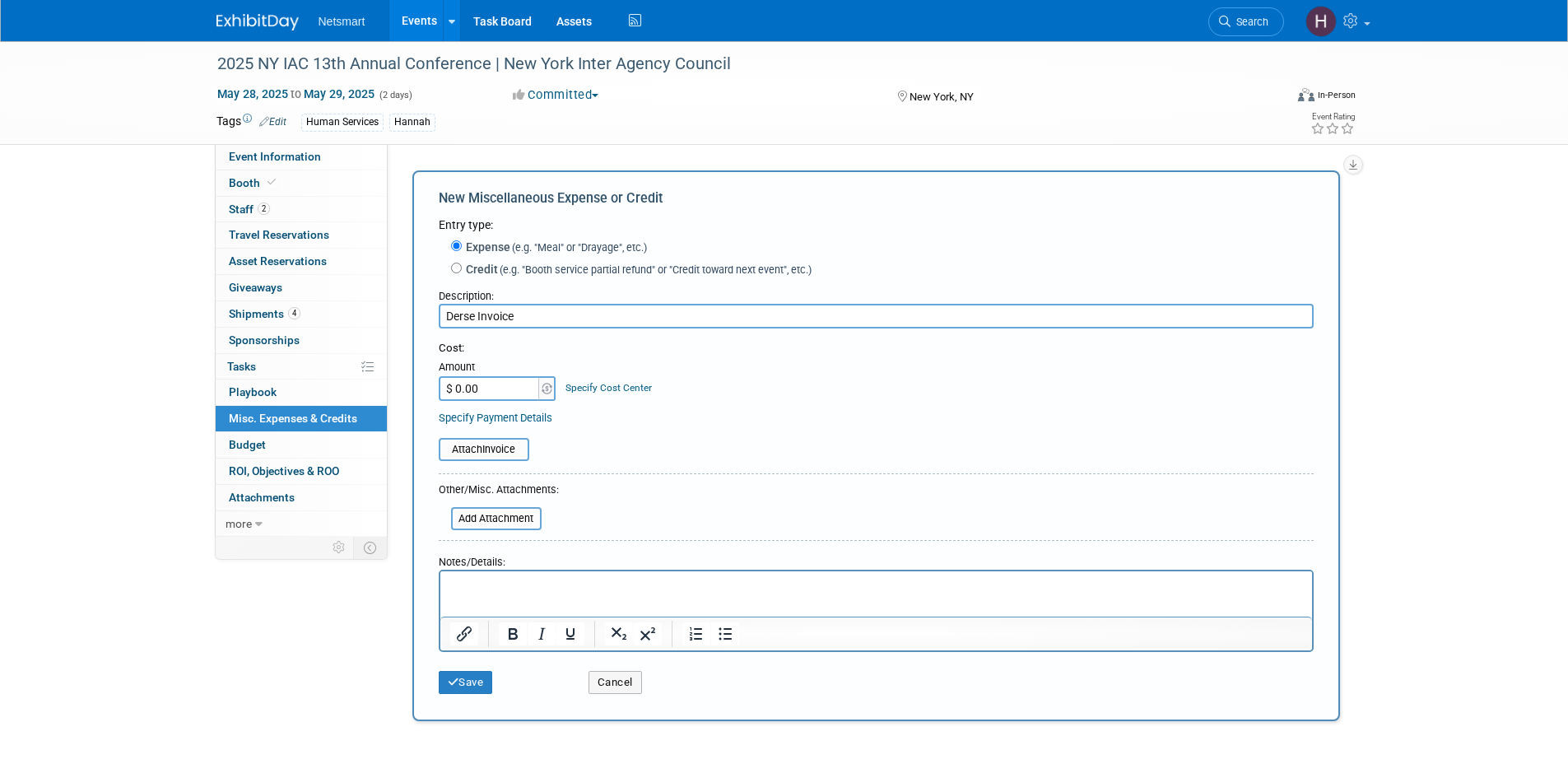 type on "Derse Invoice" 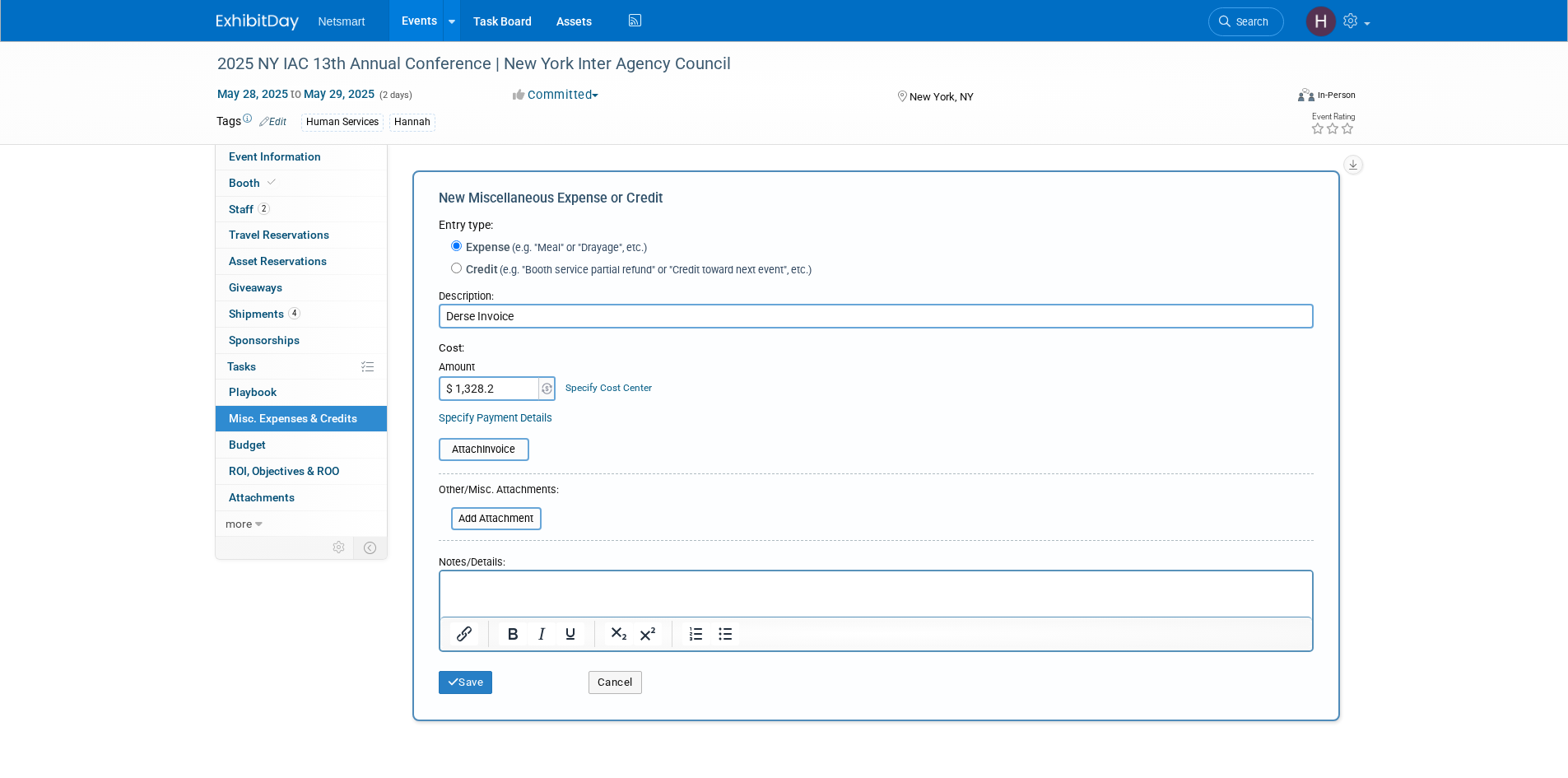 type on "$ 1,328.21" 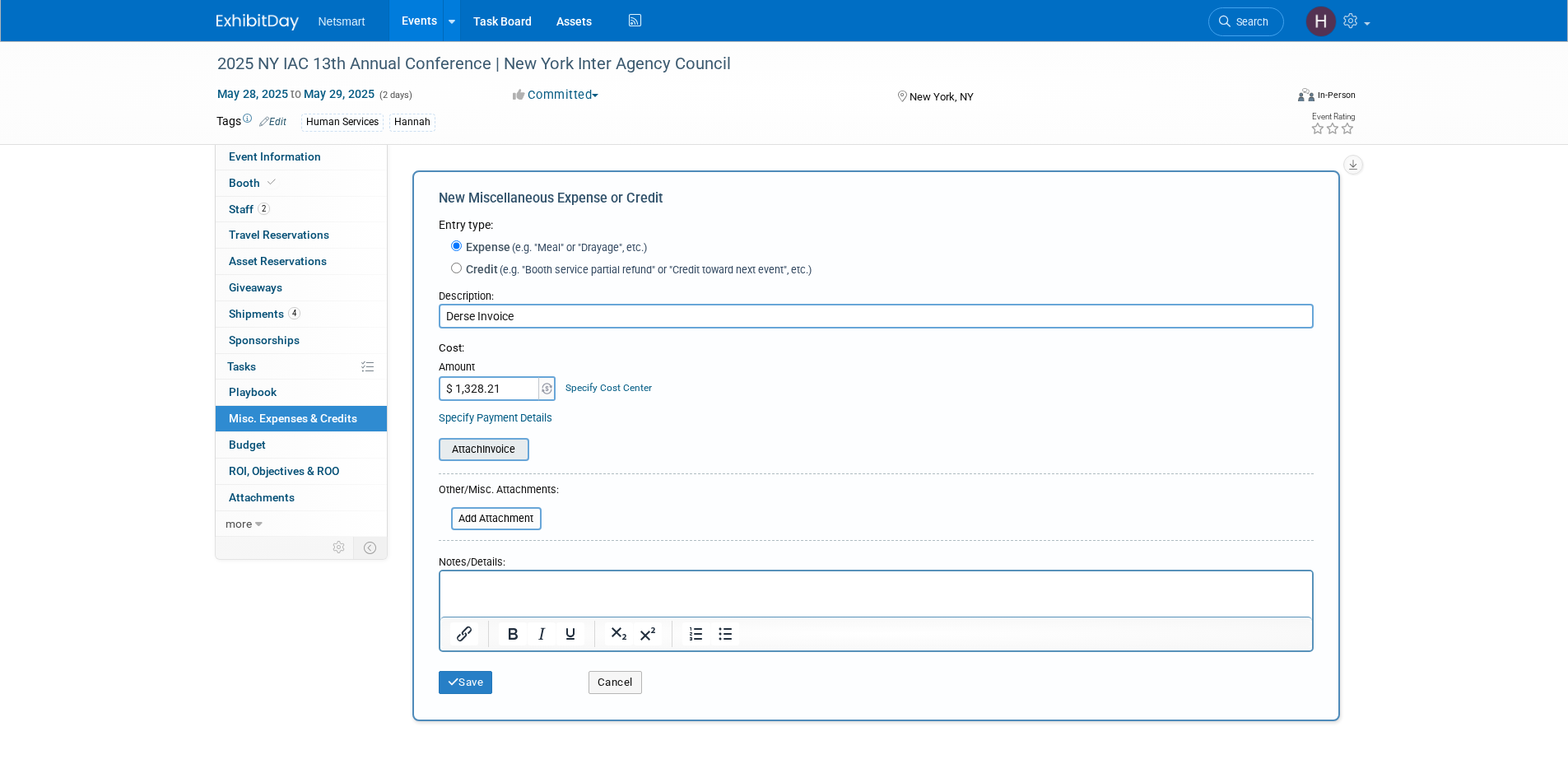click at bounding box center [430, 450] 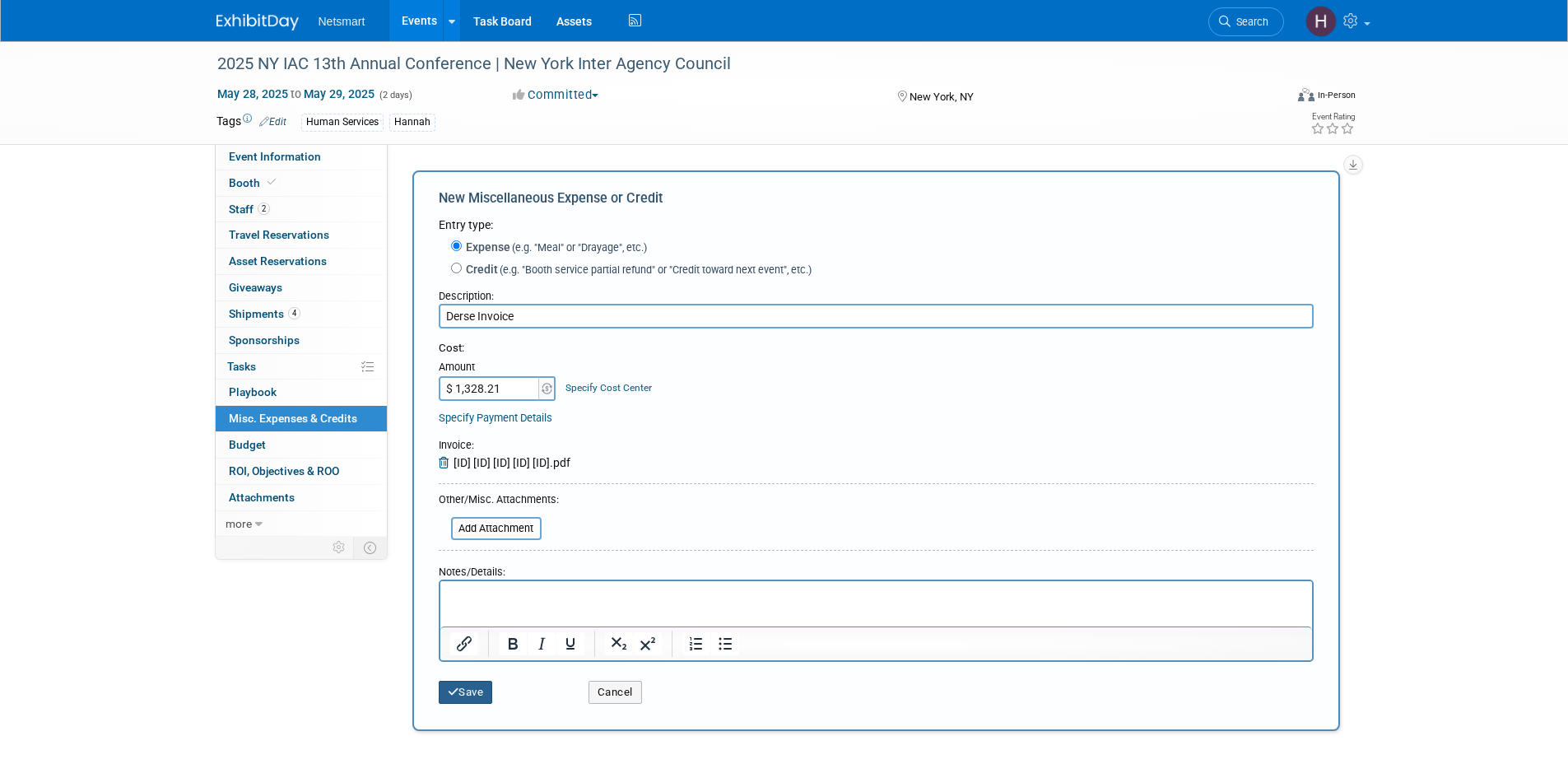 click on "Save" at bounding box center [466, 692] 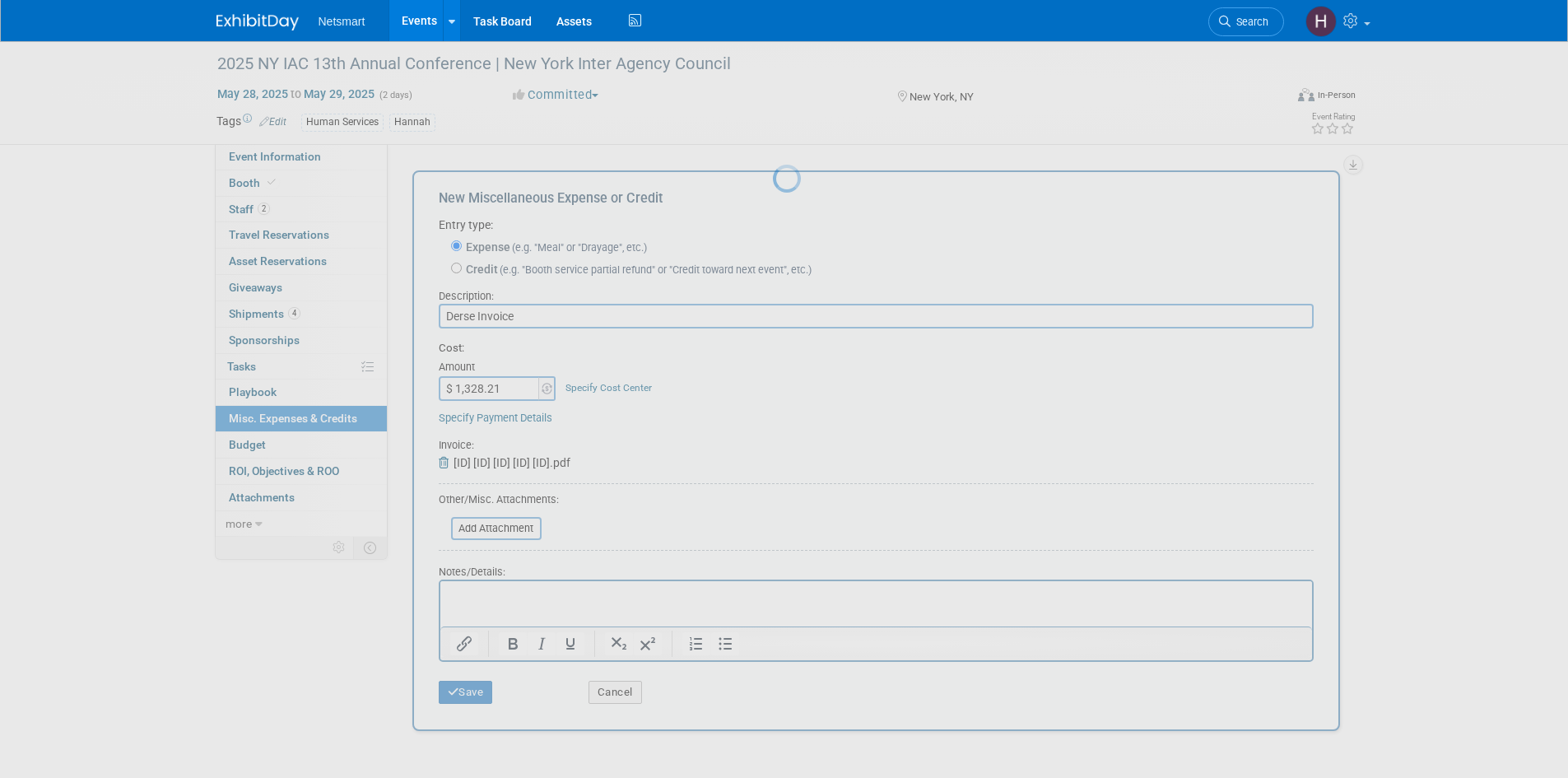 scroll, scrollTop: 13, scrollLeft: 0, axis: vertical 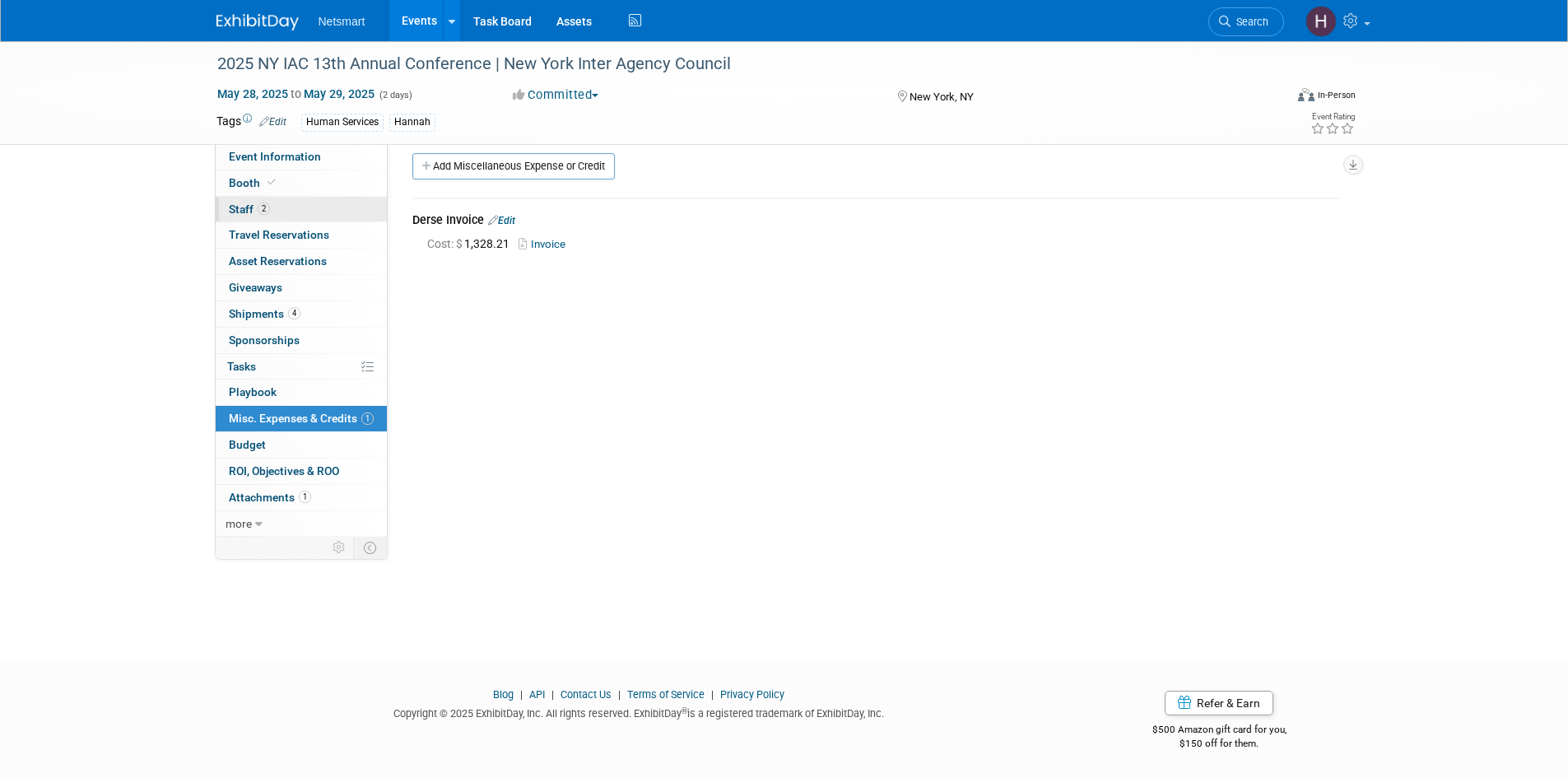 click on "2" at bounding box center [263, 208] 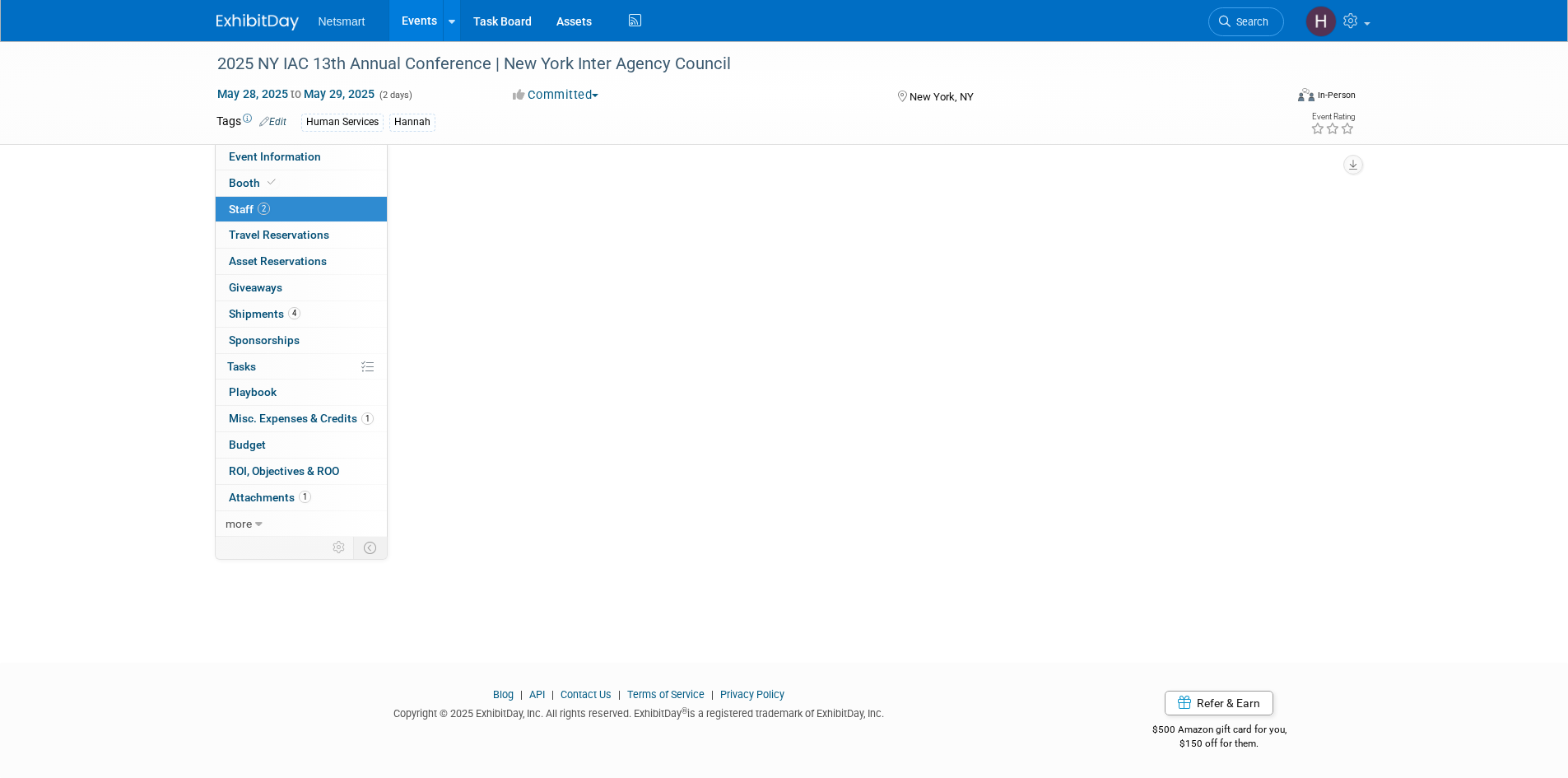 scroll, scrollTop: 0, scrollLeft: 0, axis: both 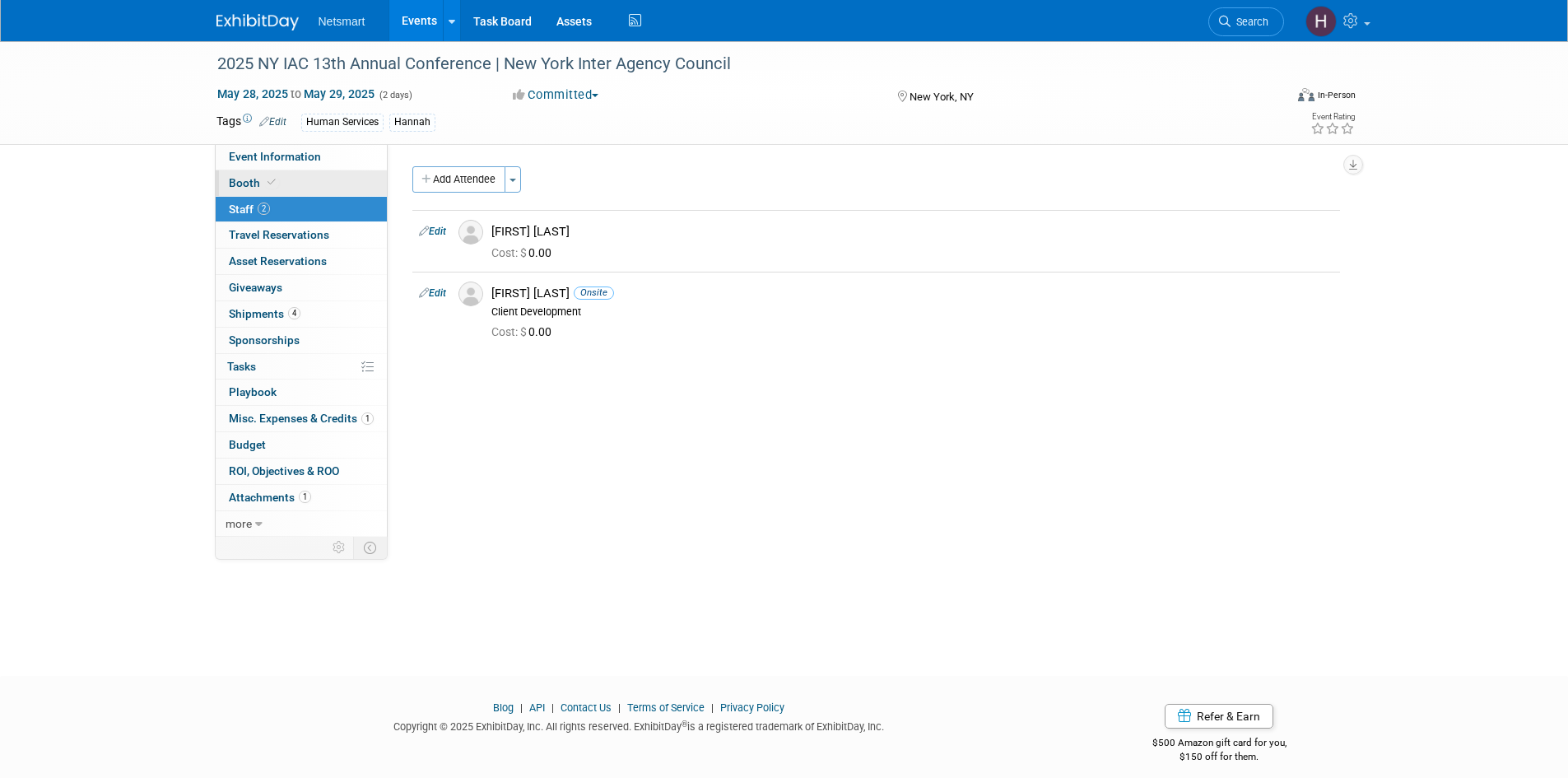 click on "Booth" at bounding box center (254, 183) 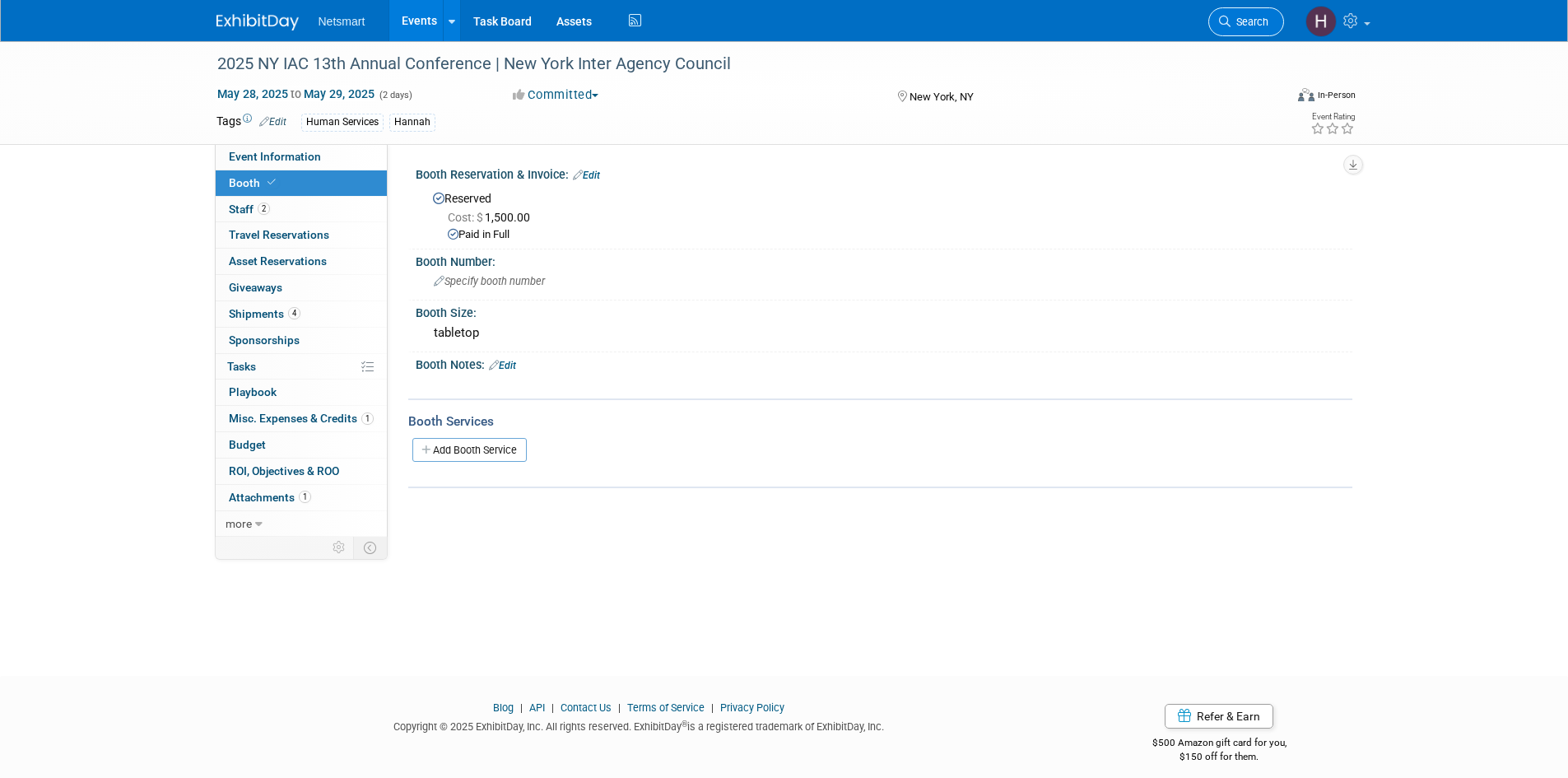 click on "Search" at bounding box center (1249, 21) 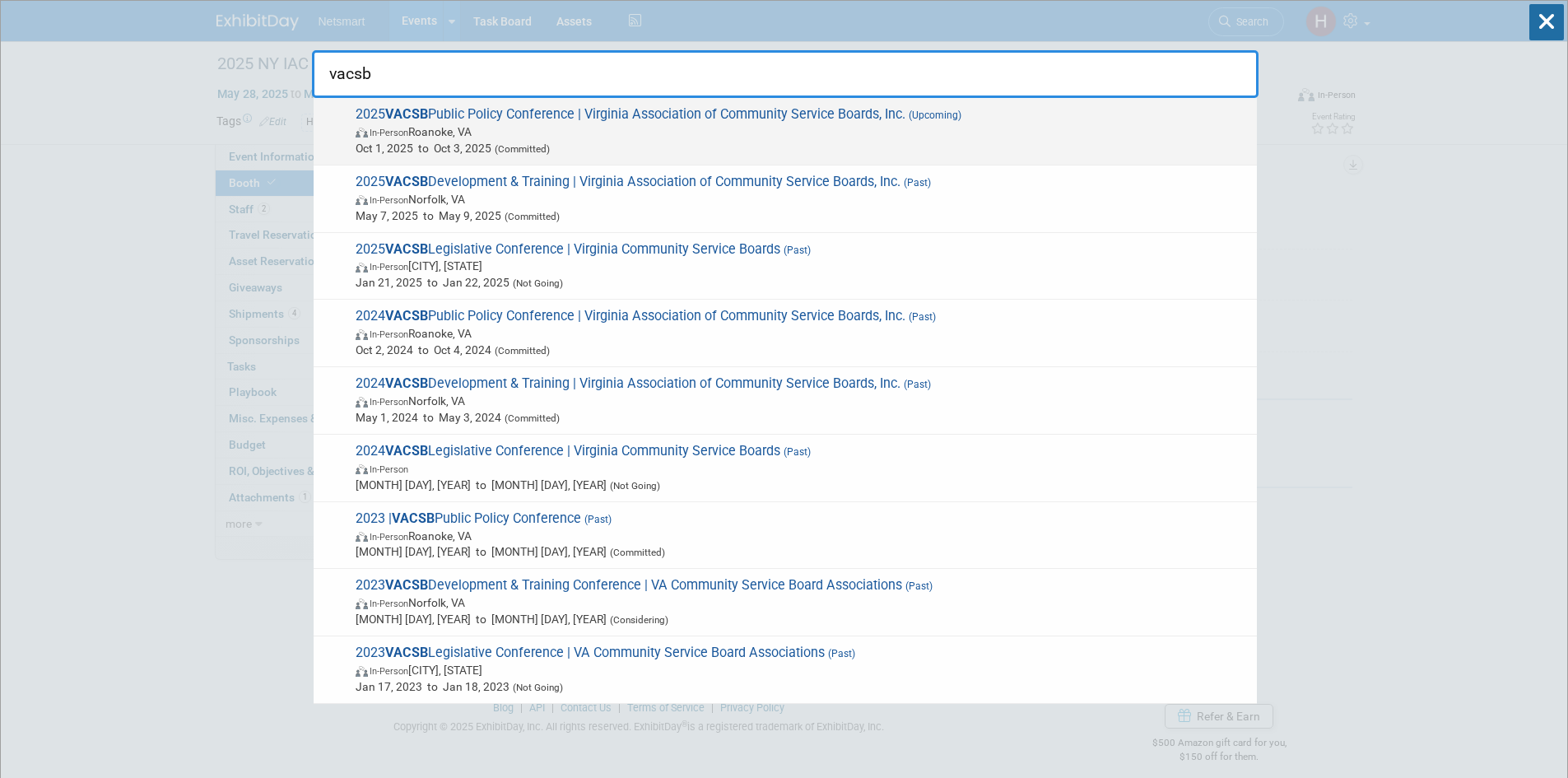 type on "vacsb" 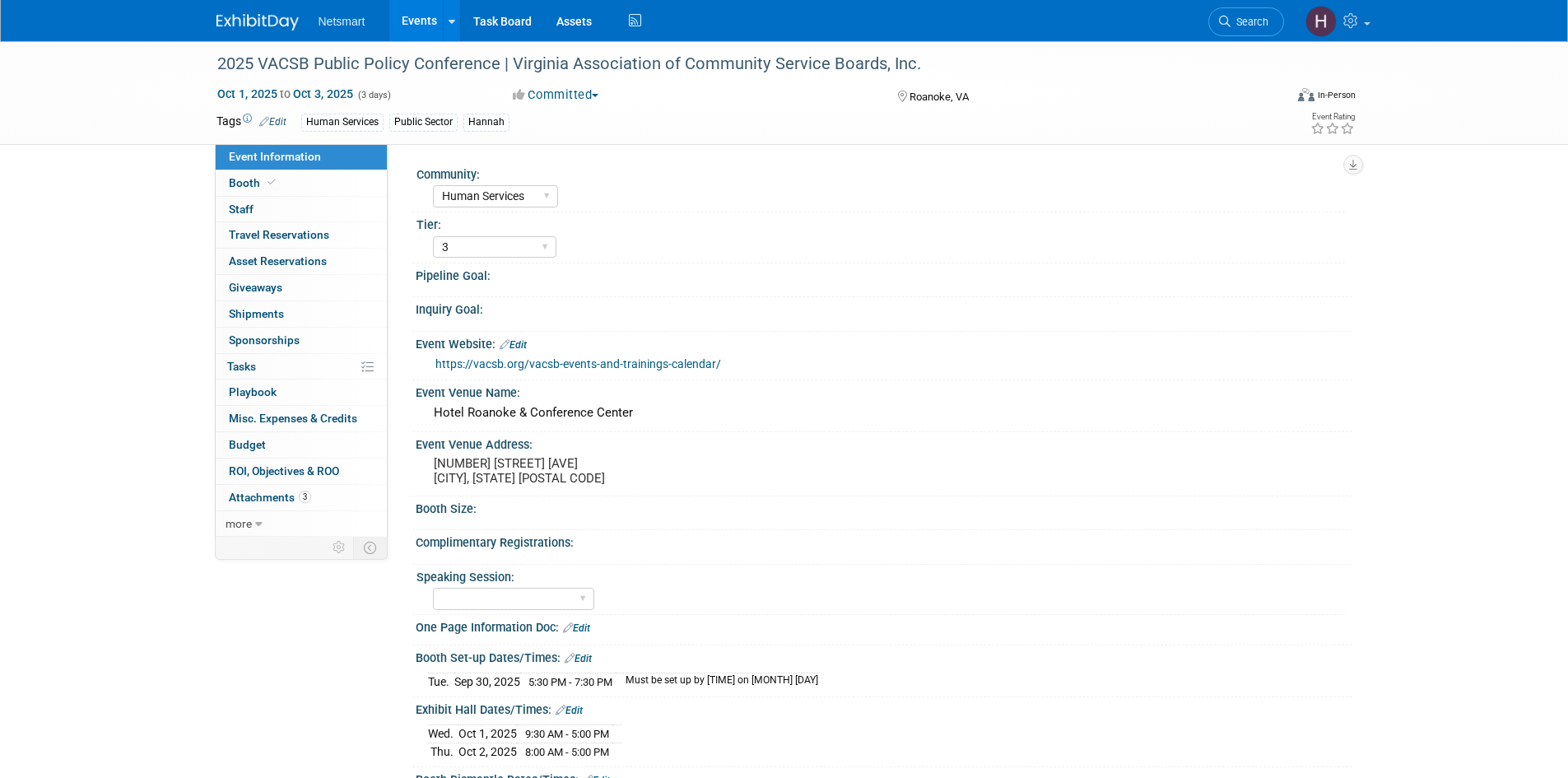 select on "Human Services" 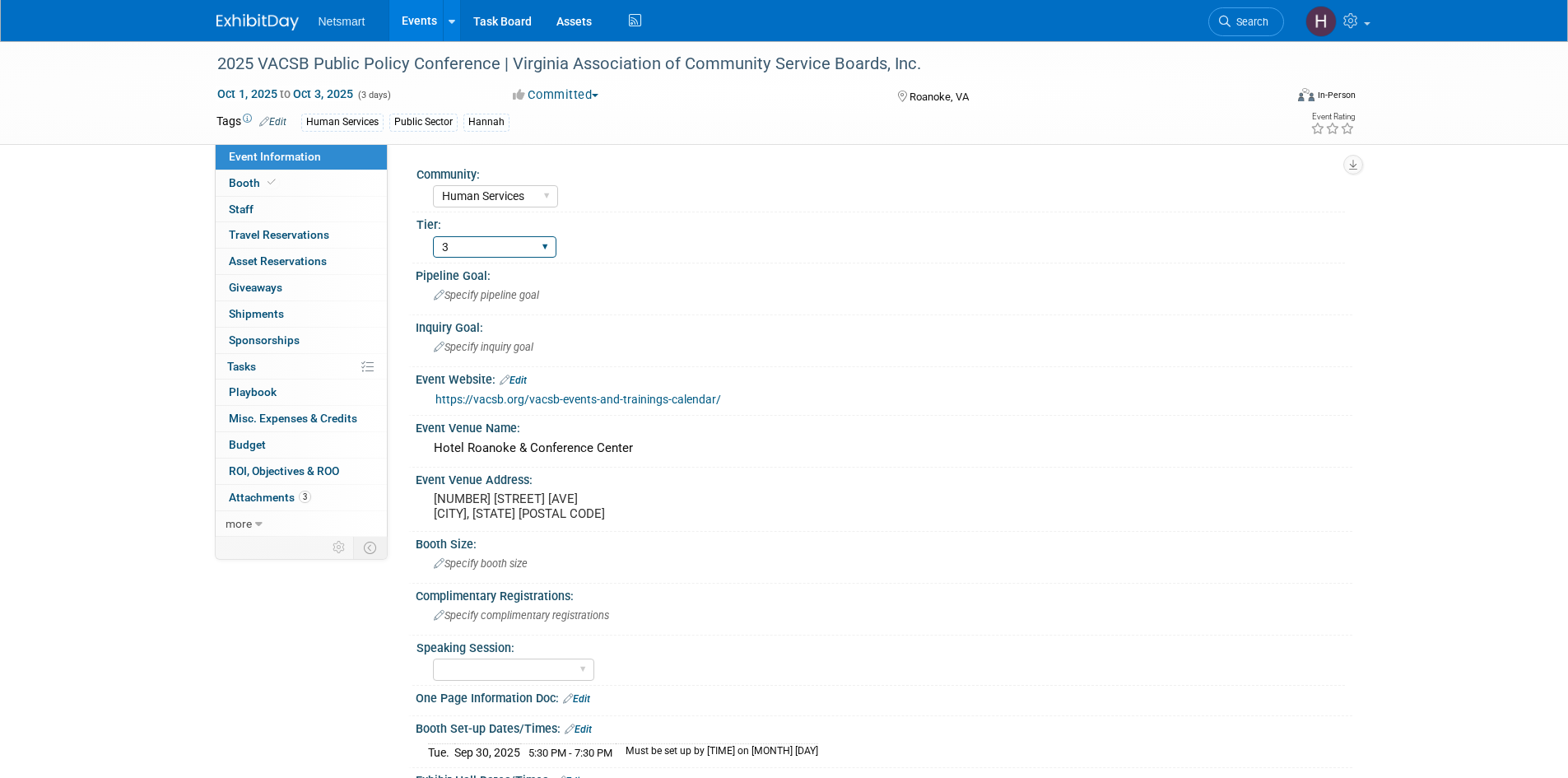 scroll, scrollTop: 0, scrollLeft: 0, axis: both 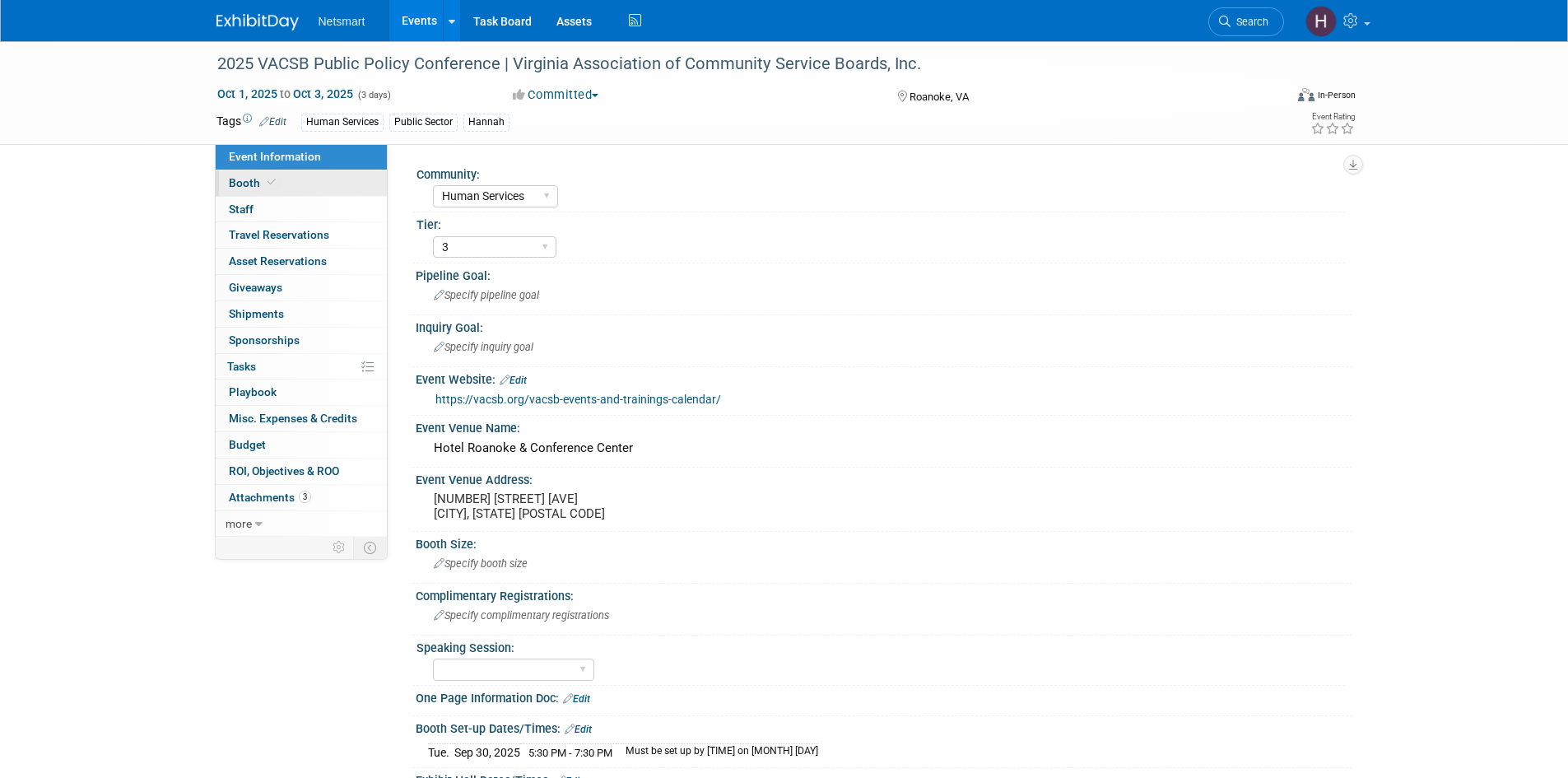 click on "Booth" at bounding box center (301, 183) 